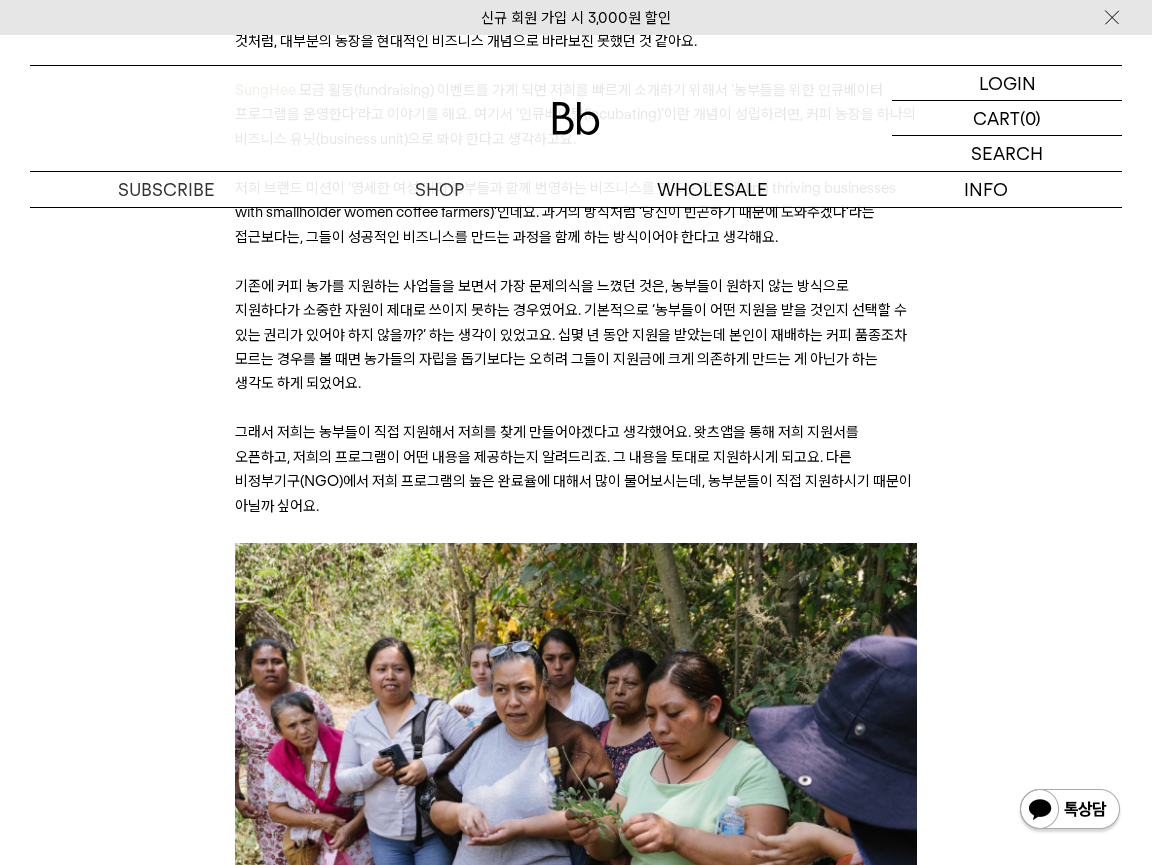scroll, scrollTop: 0, scrollLeft: 0, axis: both 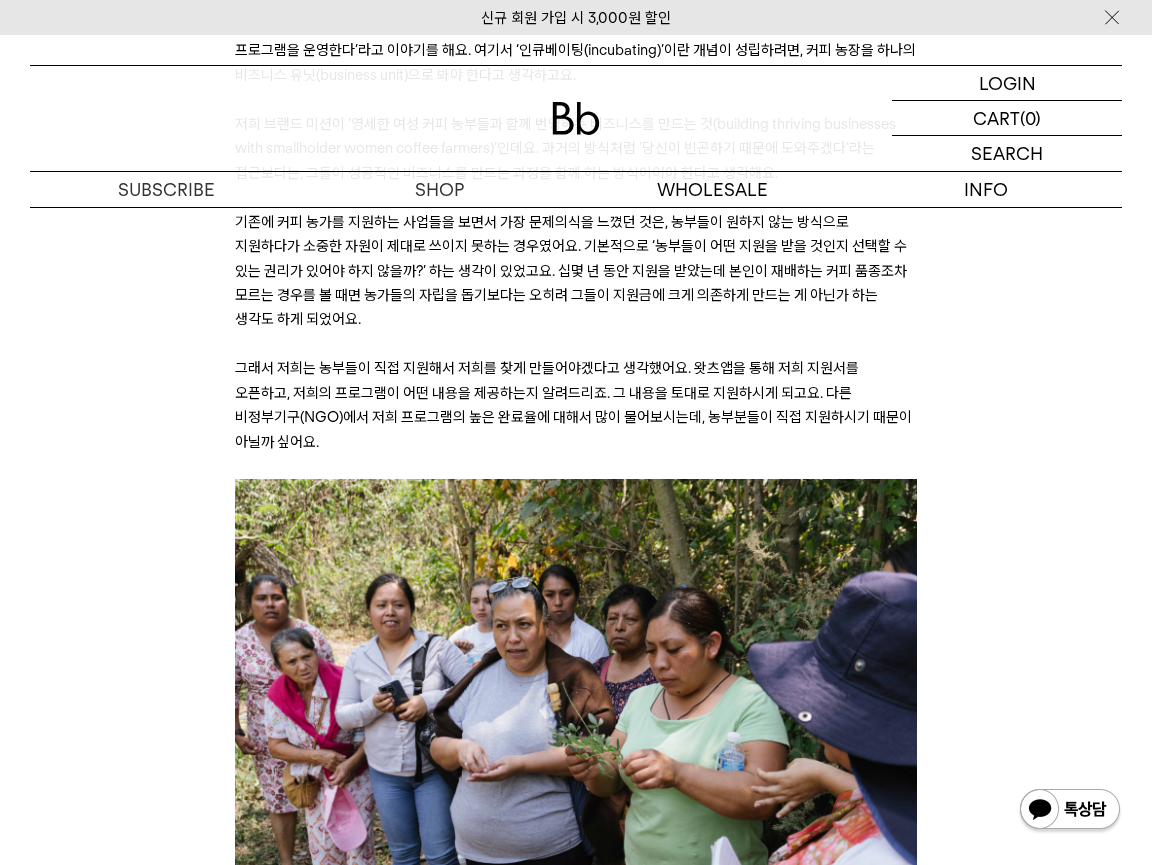 click on "﻿   작년 말, 한 행사장에서 빈보야지 탁승희 대표님을 우연히 만났어요. 오랜 친구를 만난 것처럼 반가웠는데, 생각해 보니 5년 전쯤 스치듯 인사를 나누고 처음 뵙는 거더라고요. 아무래도 승희 님이 Bb레터의 오랜 독자셔서 제 마음속에 유대감이 쌓여 있었나 봐요. 빈보야지(Bean Voyage)는 중남미 여성 커피 농부들의 자립을 돕는 사회적 기업이에요. 2022년 Bb레터에 실린 탁승희 대표님의 기고문 < 커피 농부들과 함께 꿈꾸기 >를 통해 소개해 드린 적이 있어요. 코스타리카 여성 농부들을 위한 프로그램이 자리를 잡고, 한창 멕시코 프로젝트를 진행하던 시기였죠.
서두가 길었죠. 그럼 이제 승희 님과의 인터뷰를 시작해 볼게요. ﻿ ©Bean Voyage 사업으로서의 빈보야지 Derek SungHee Derek   SungHee     Derek
SungHee     k" at bounding box center (576, 5244) 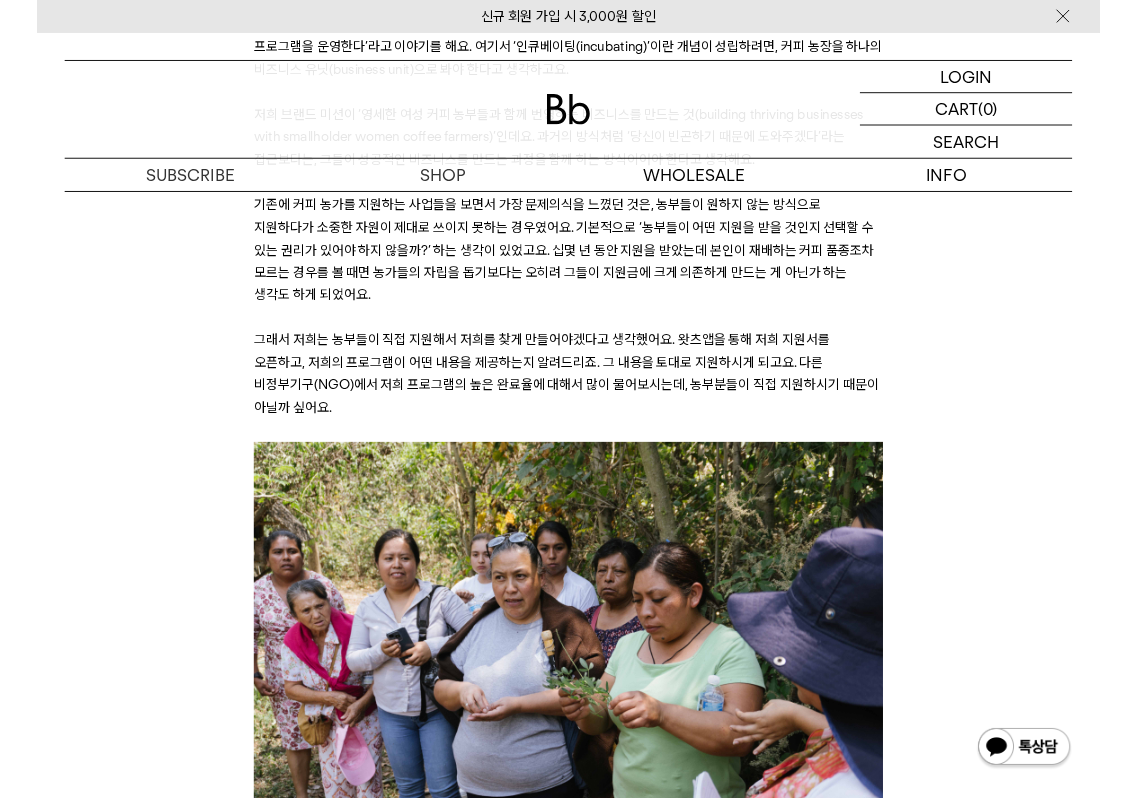 scroll, scrollTop: 4356, scrollLeft: 0, axis: vertical 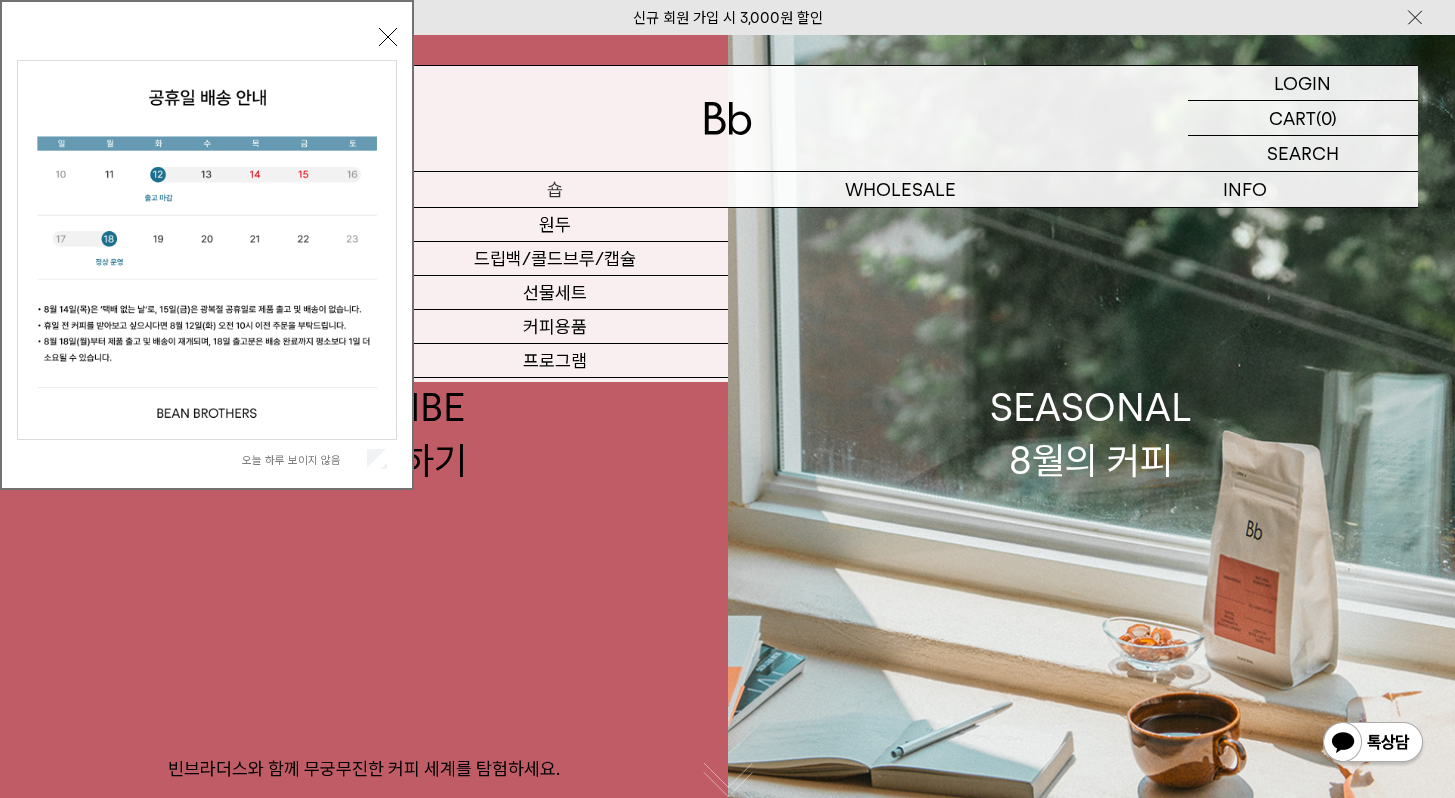 click on "숍" at bounding box center (555, 189) 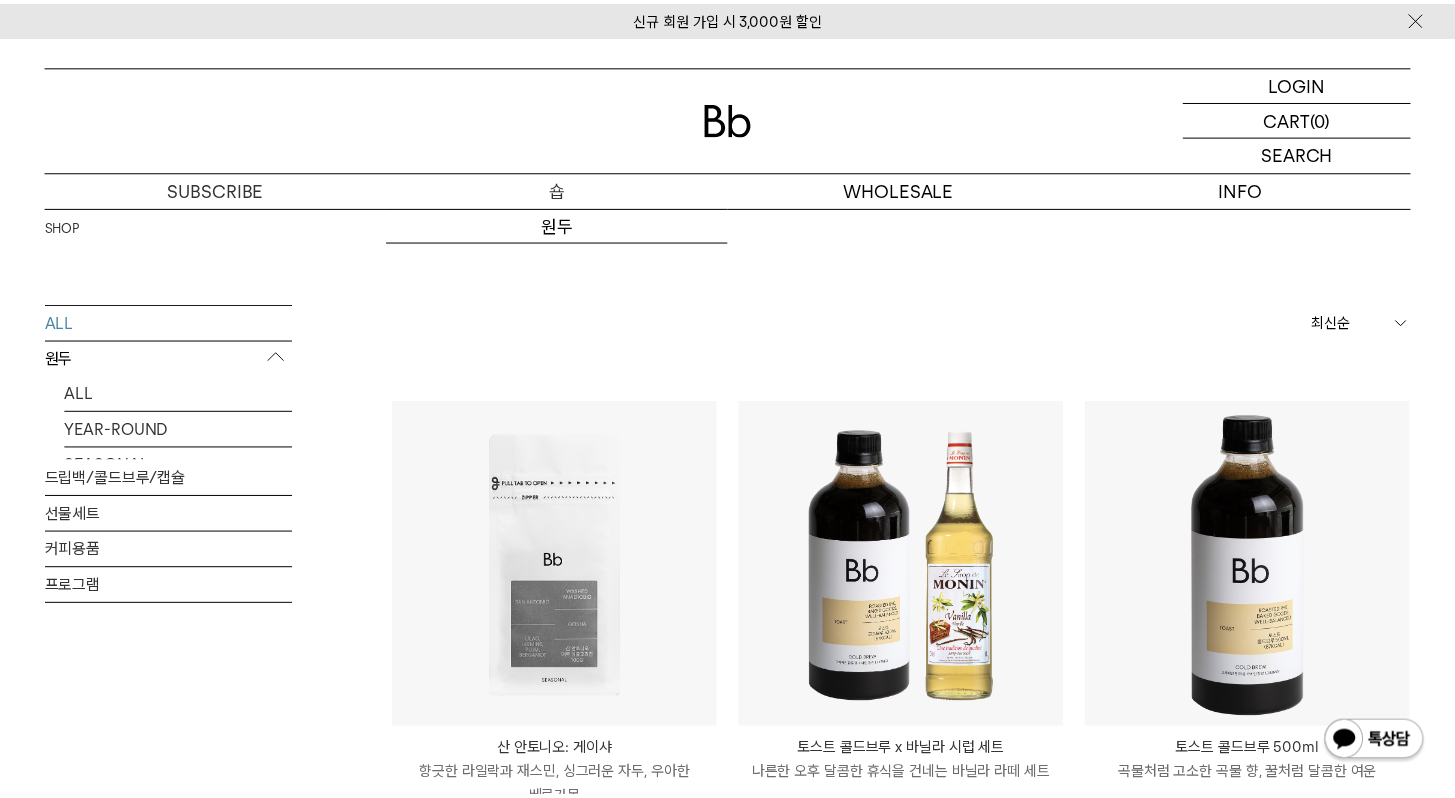 scroll, scrollTop: 0, scrollLeft: 0, axis: both 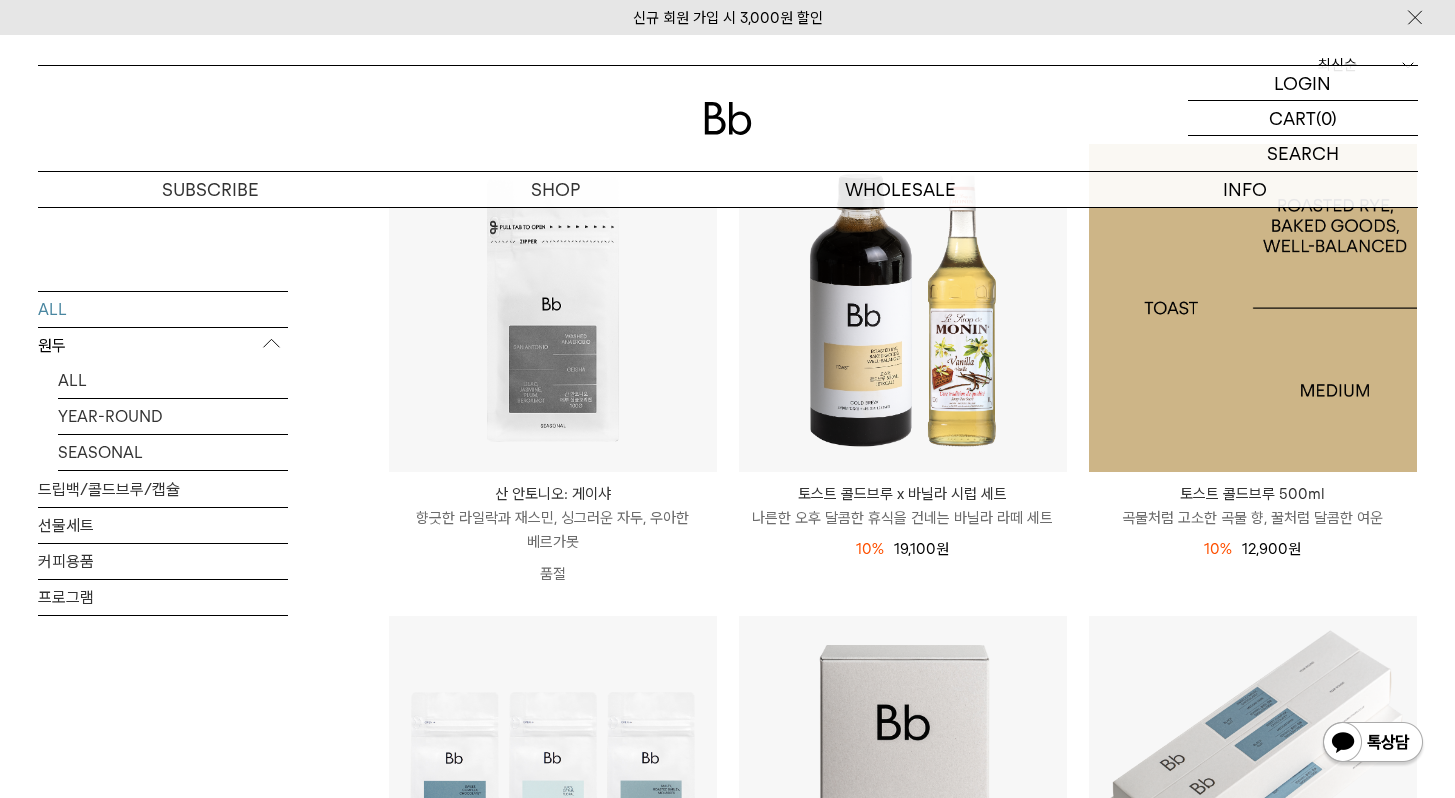 click at bounding box center [1253, 308] 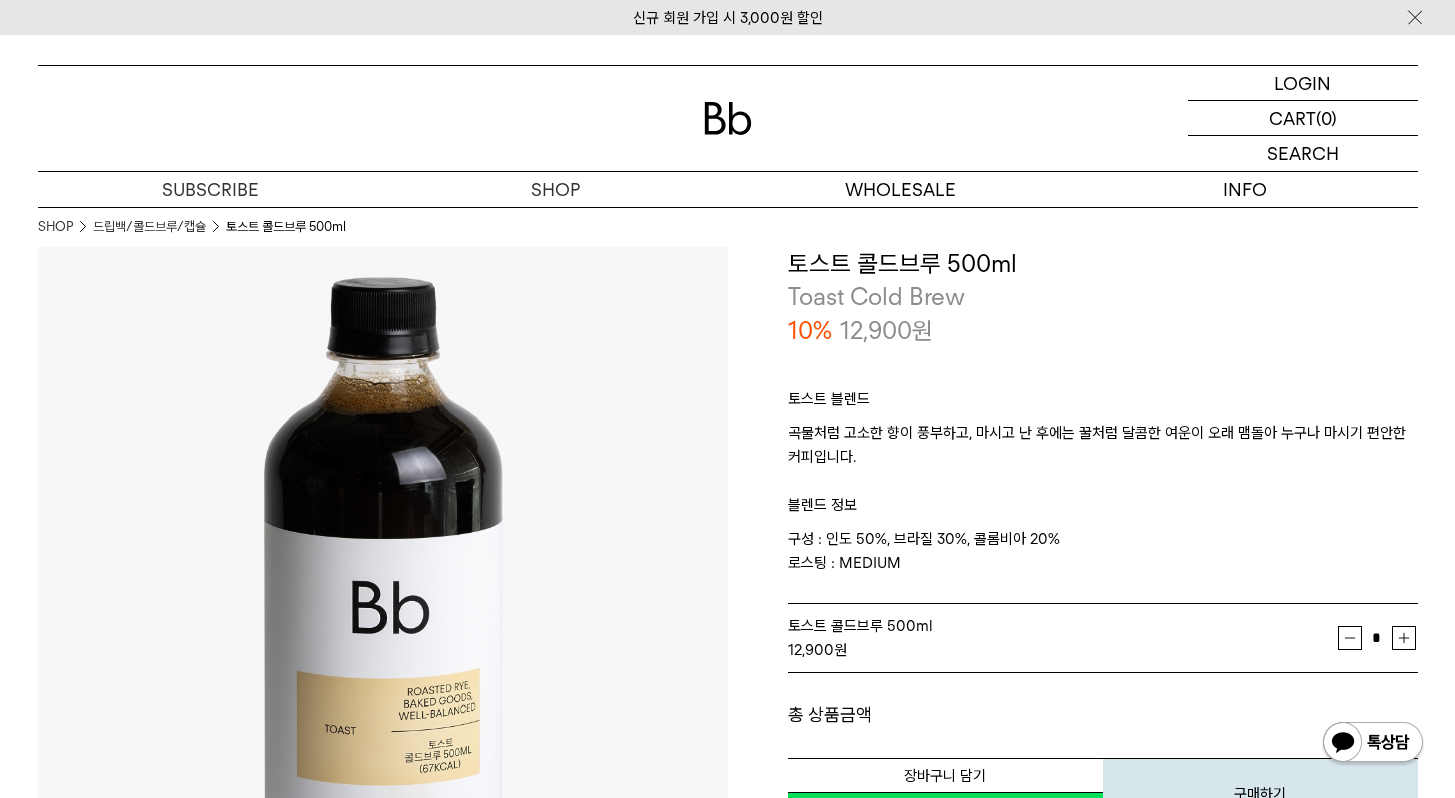 scroll, scrollTop: 0, scrollLeft: 0, axis: both 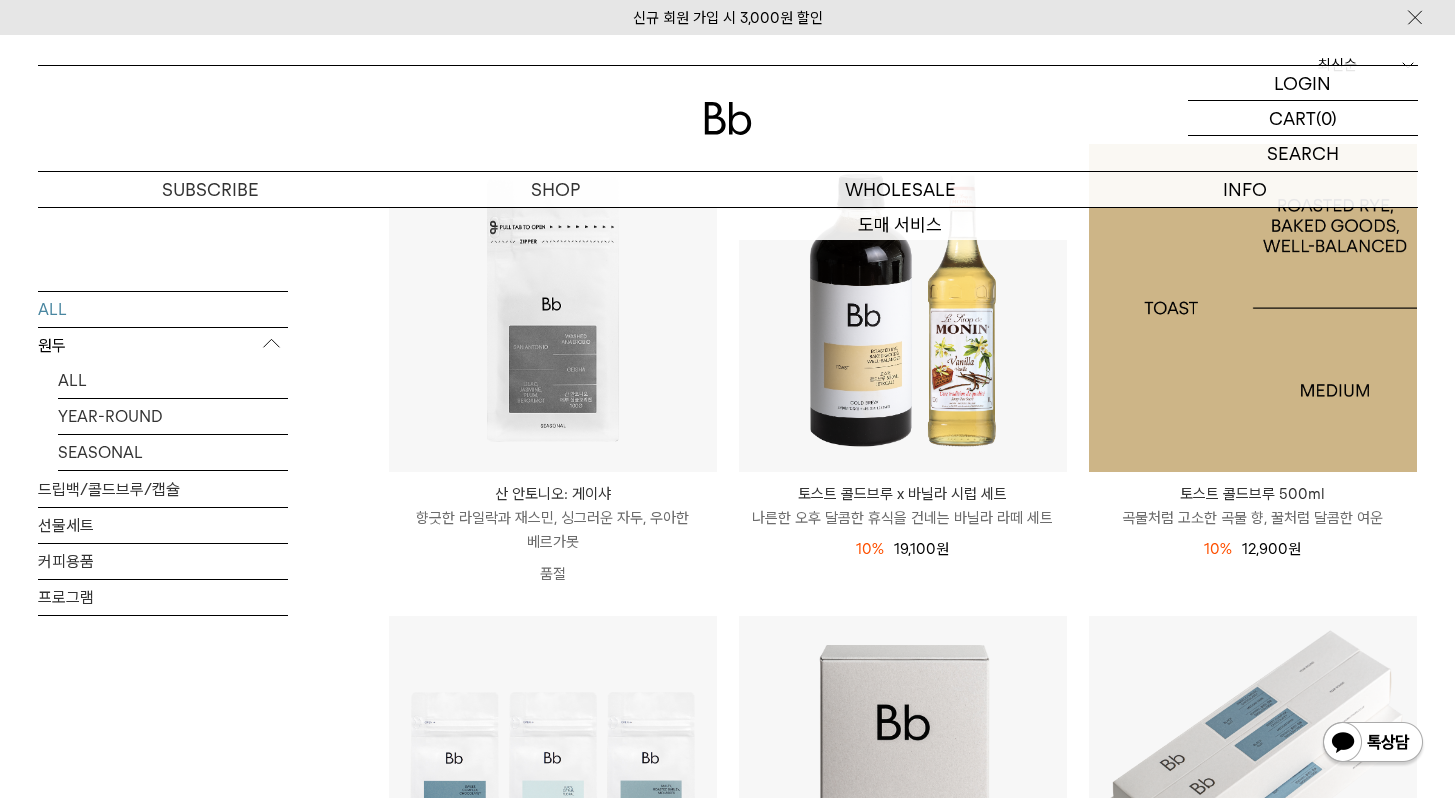 click at bounding box center (1253, 308) 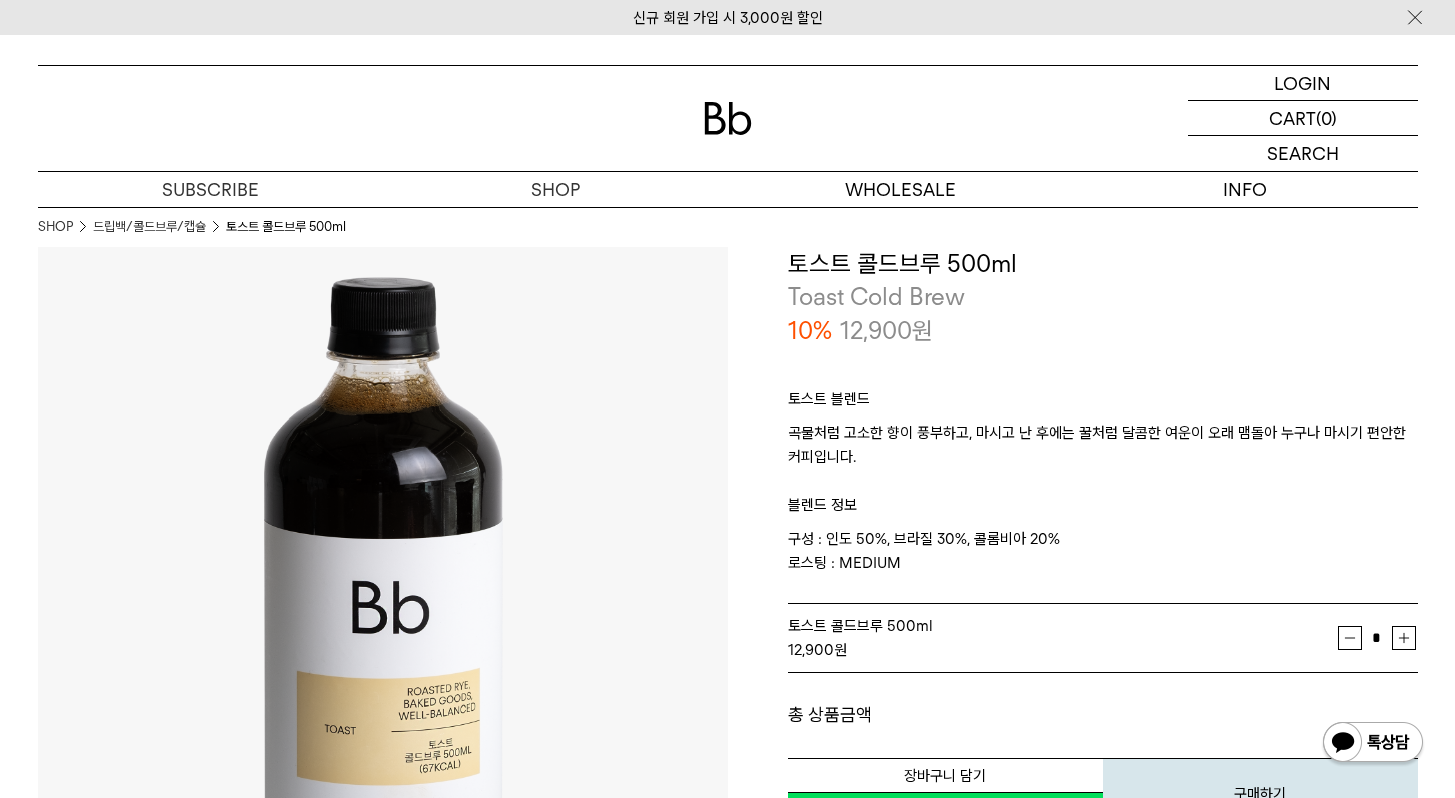 scroll, scrollTop: 317, scrollLeft: 0, axis: vertical 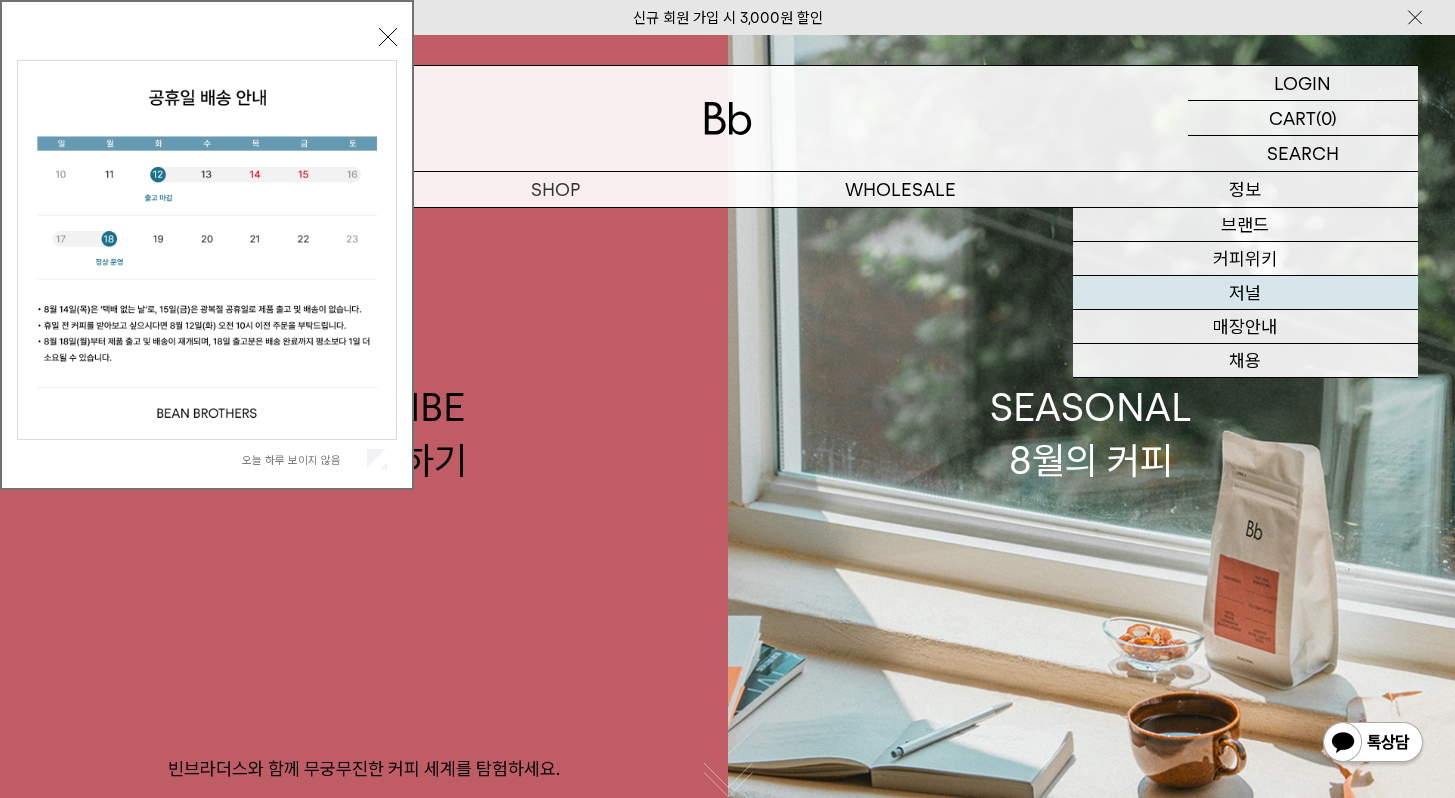 click on "저널" at bounding box center (1245, 293) 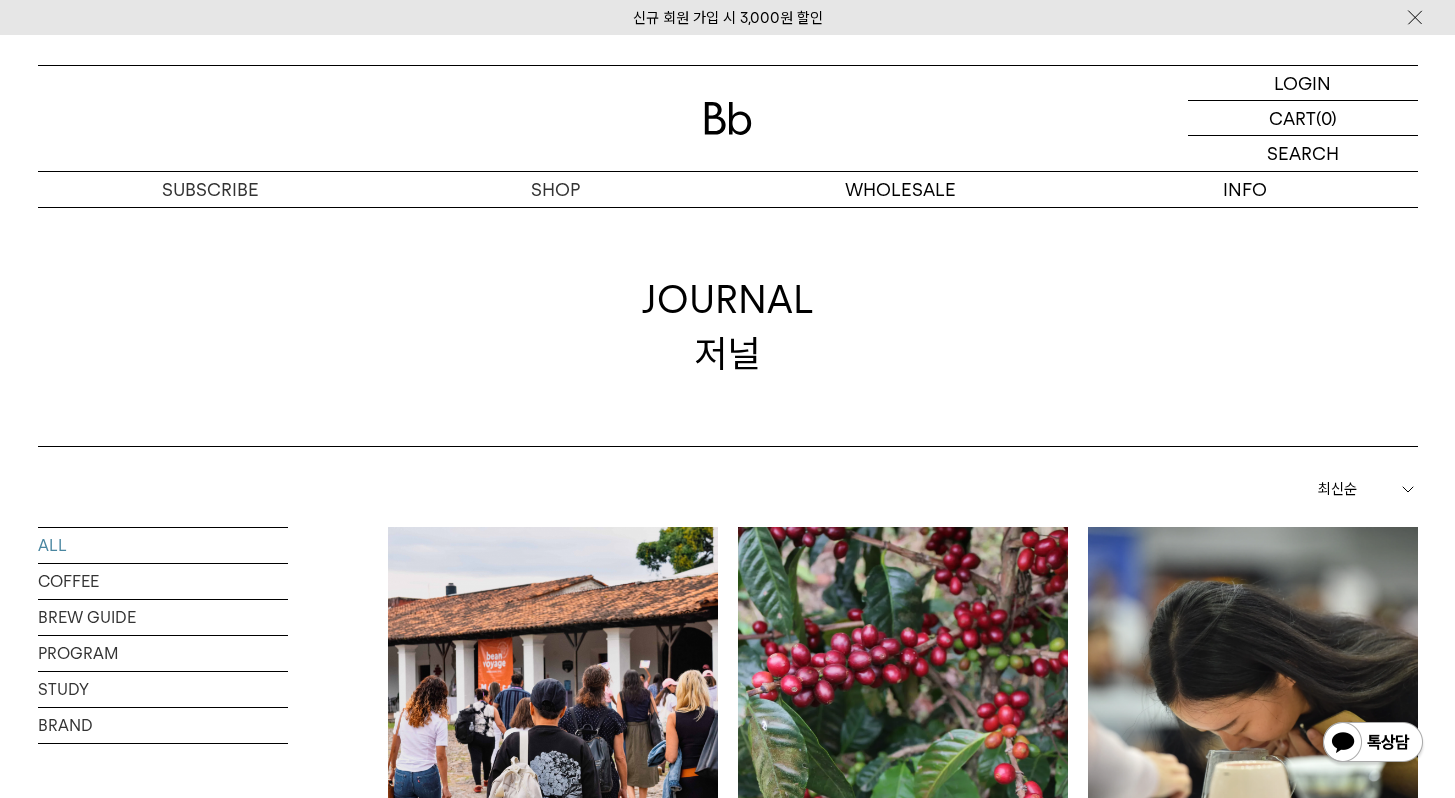 scroll, scrollTop: 0, scrollLeft: 0, axis: both 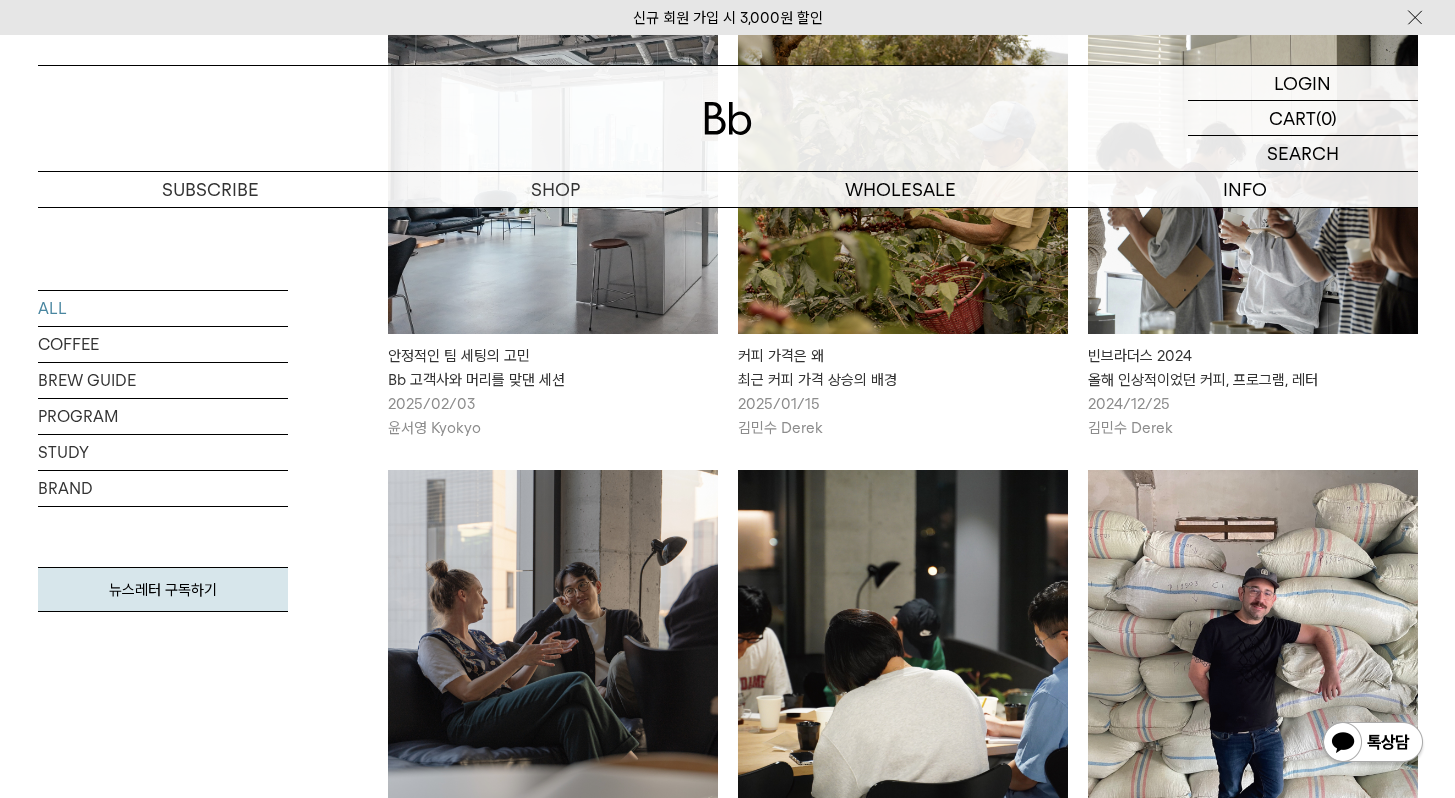 click at bounding box center (553, 635) 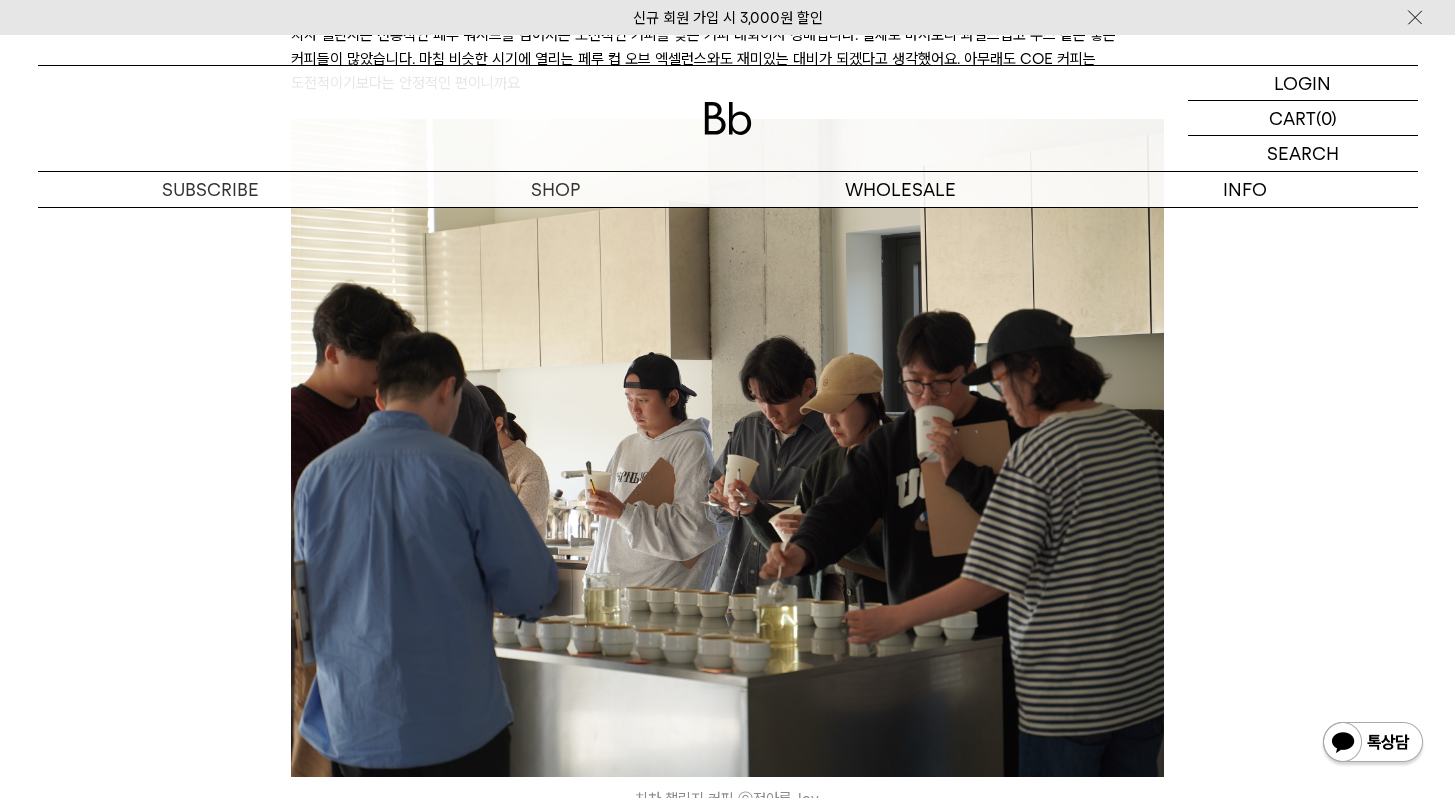 scroll, scrollTop: 0, scrollLeft: 0, axis: both 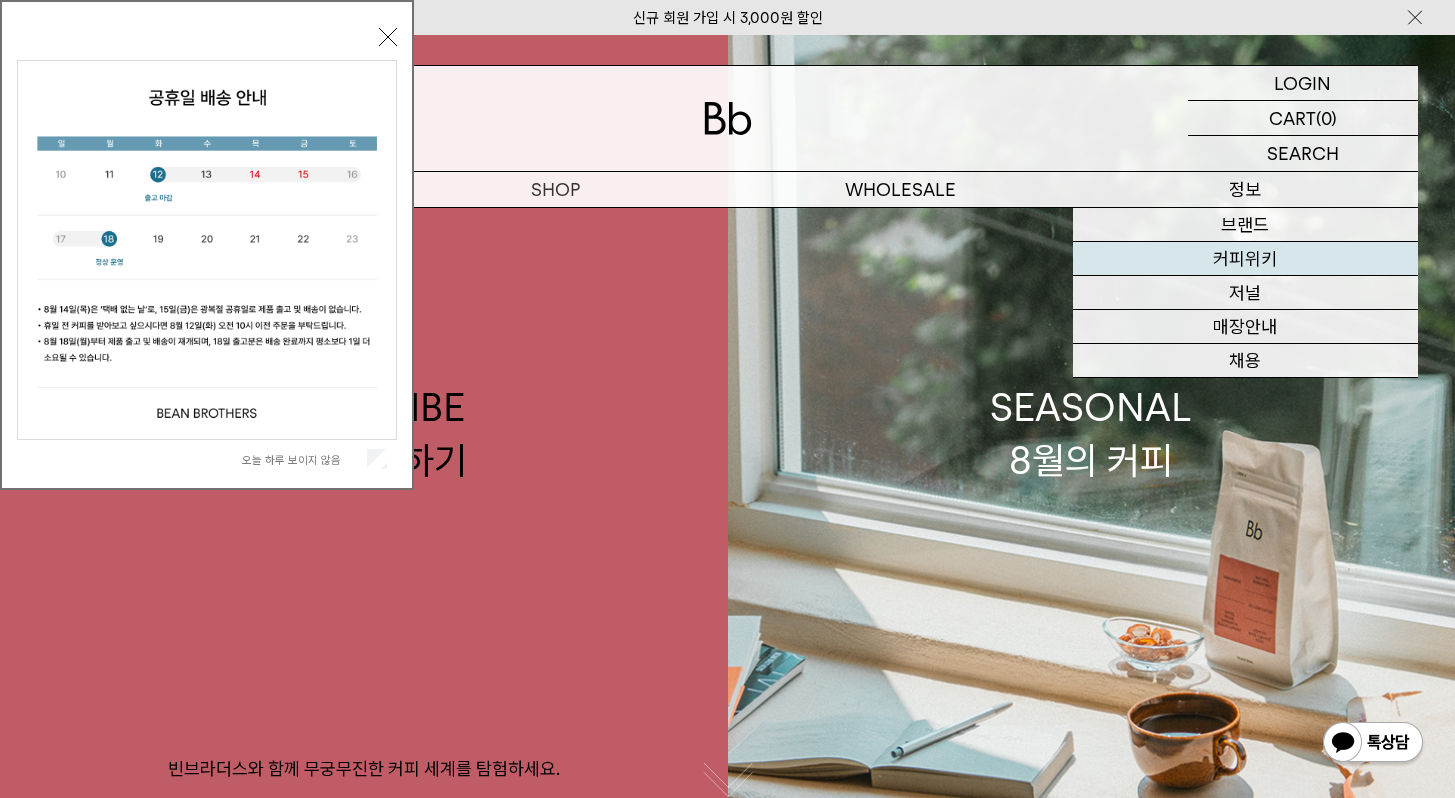 click on "커피위키" at bounding box center [1245, 259] 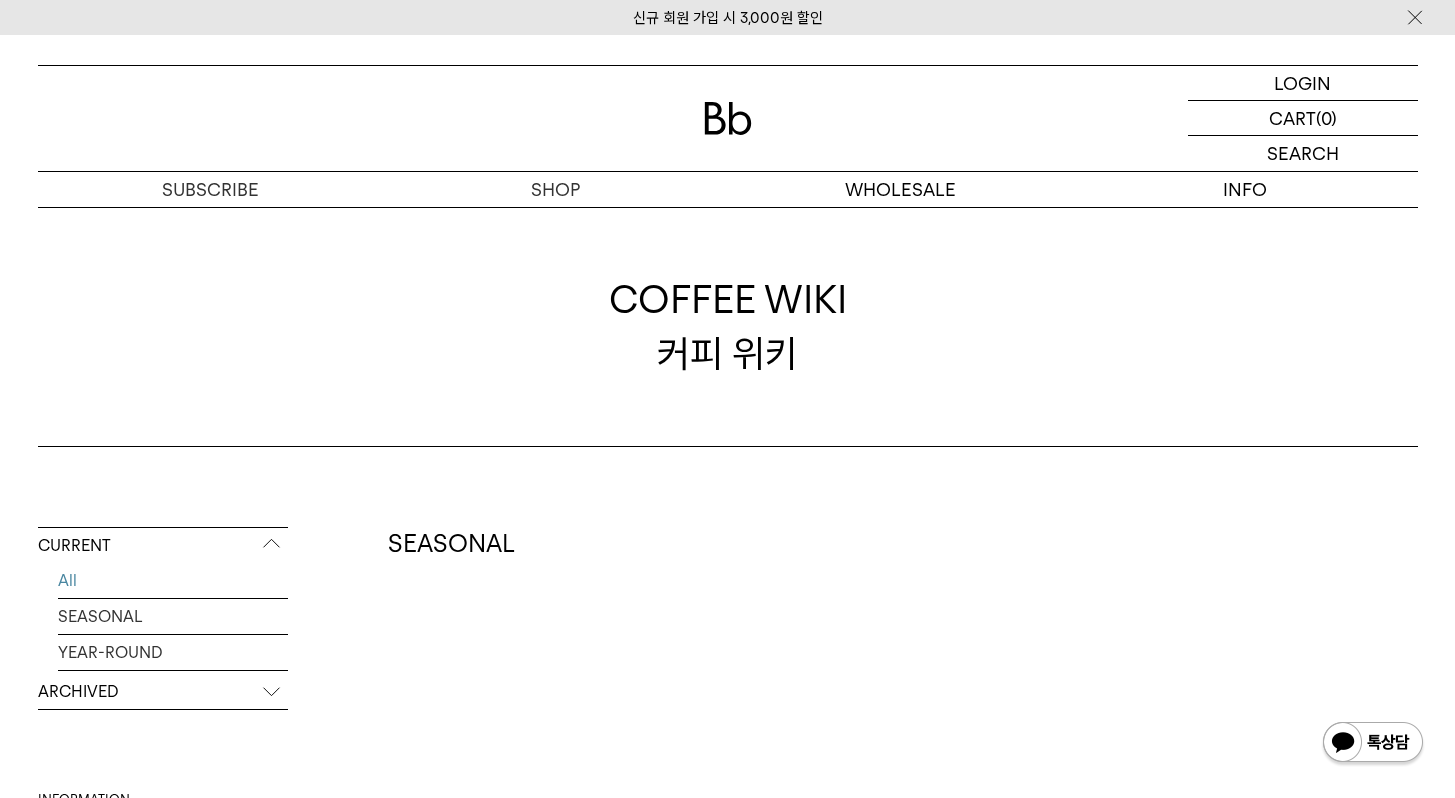 scroll, scrollTop: 297, scrollLeft: 0, axis: vertical 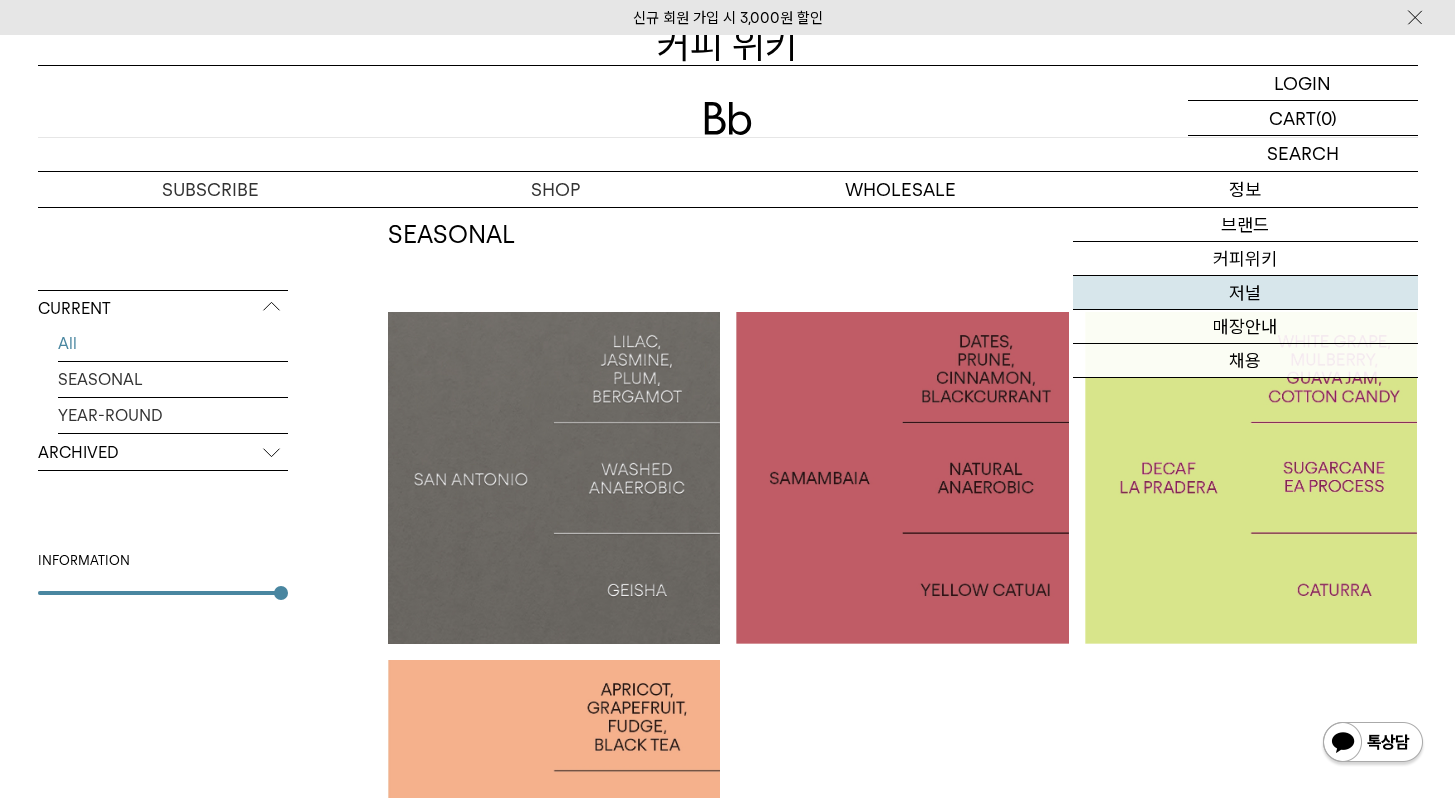 click on "저널" at bounding box center [1245, 293] 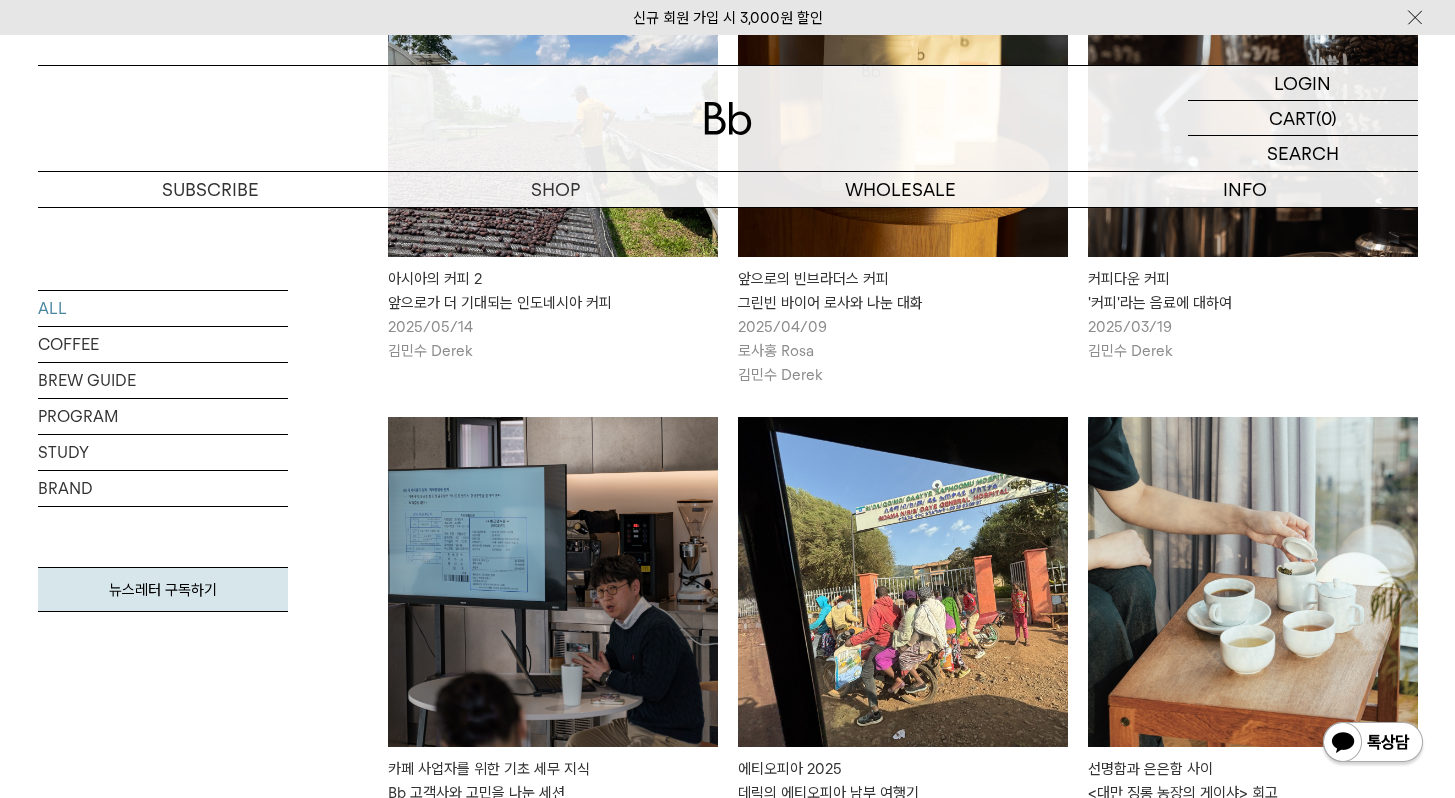 scroll, scrollTop: 0, scrollLeft: 0, axis: both 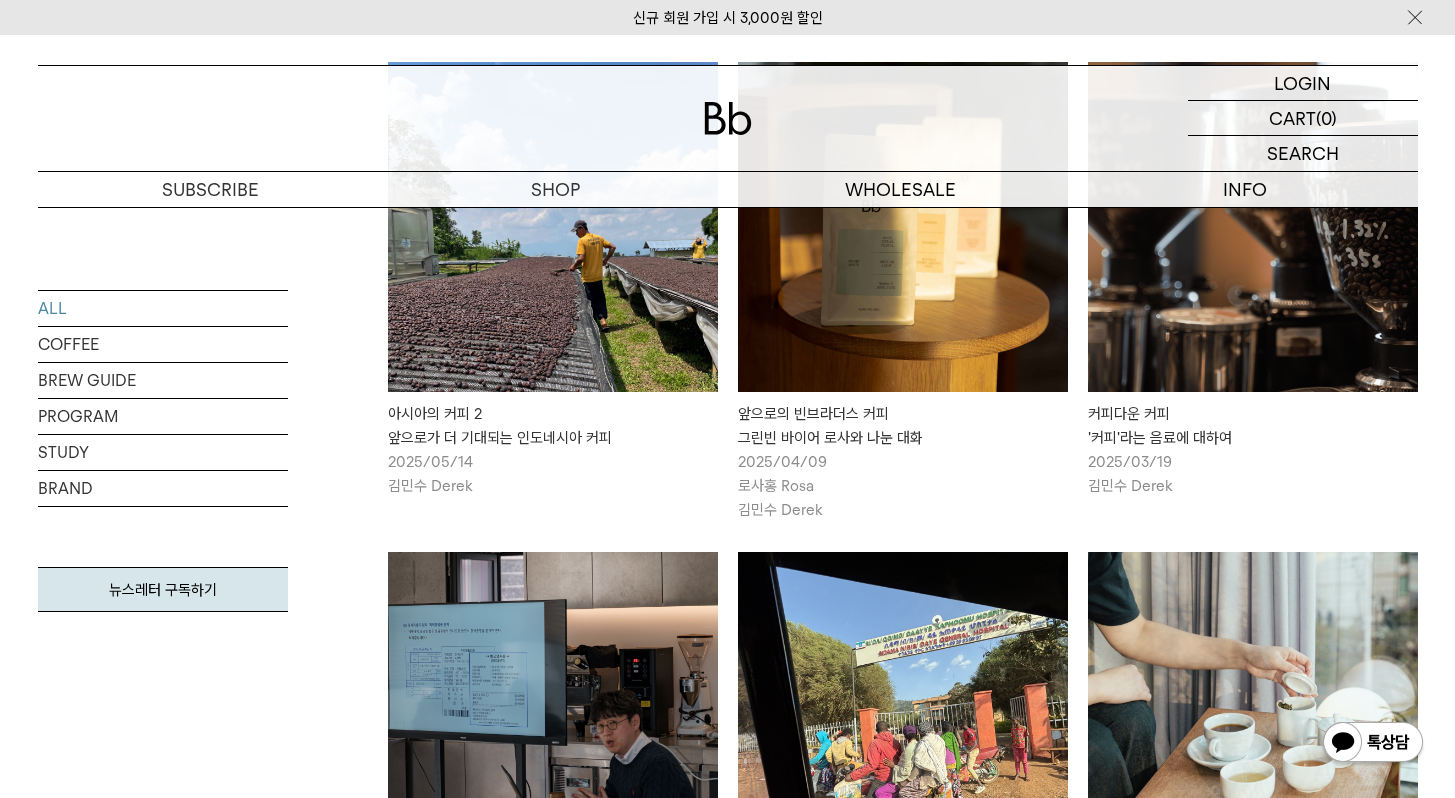 click at bounding box center (903, 227) 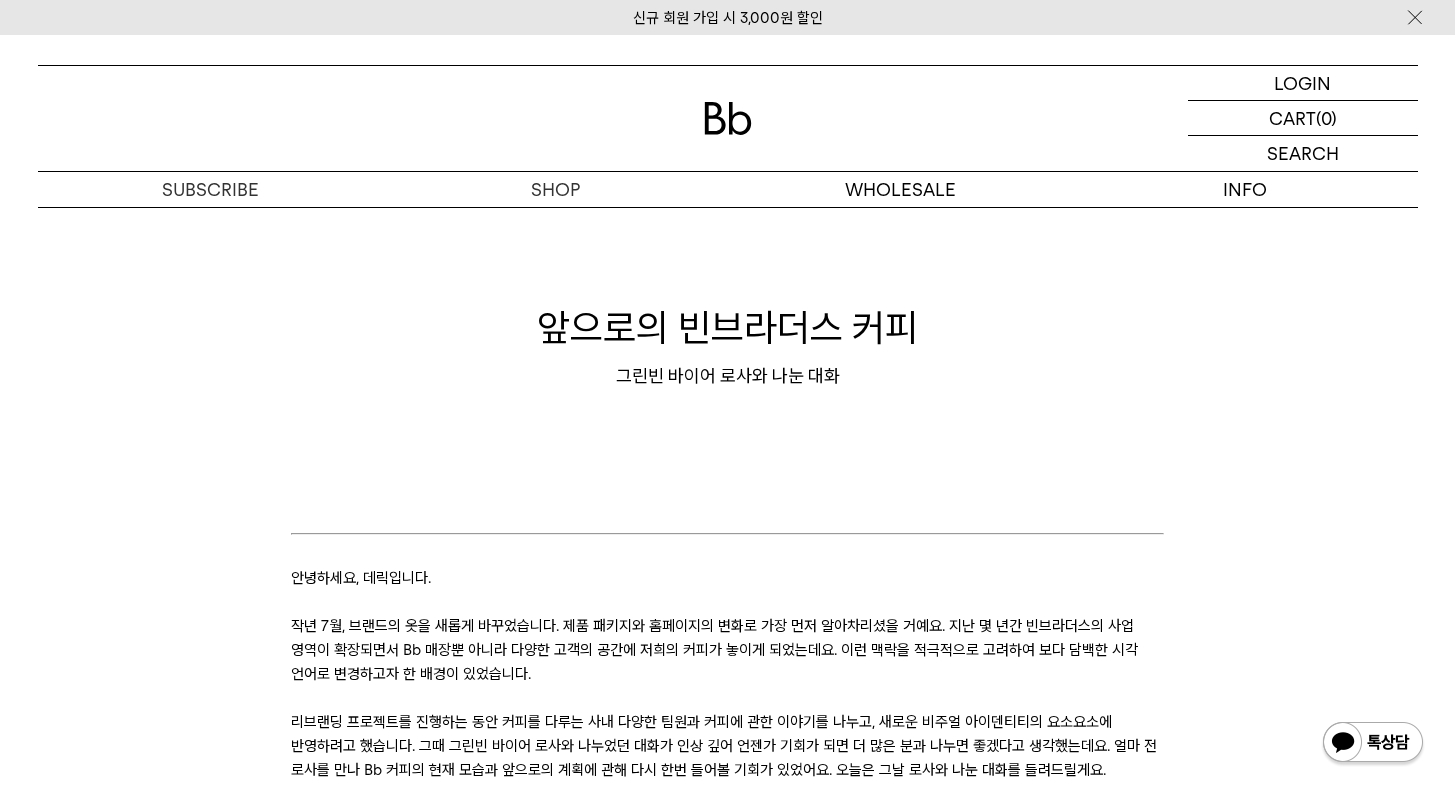scroll, scrollTop: 0, scrollLeft: 0, axis: both 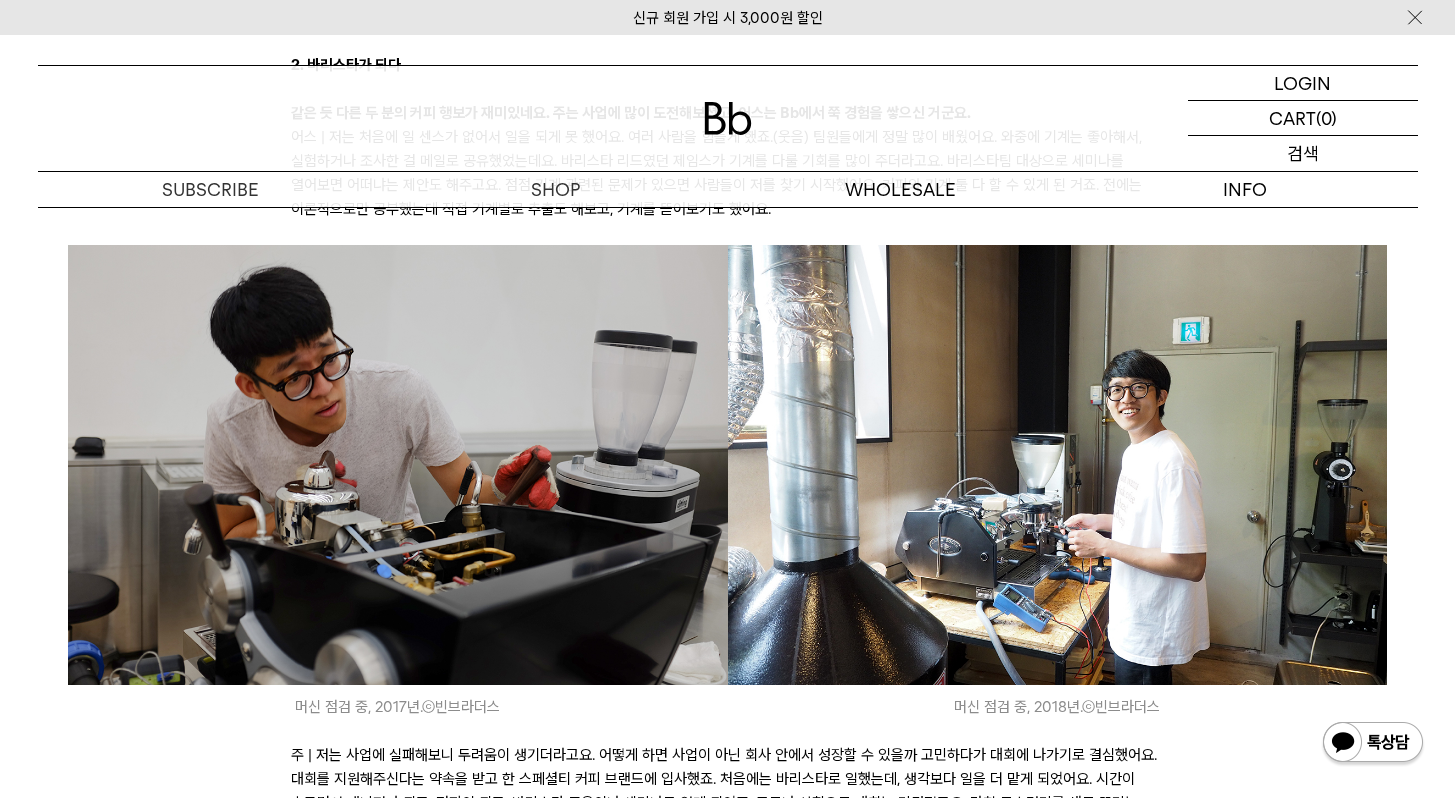 click on "SEARCH
검색" at bounding box center (1303, 153) 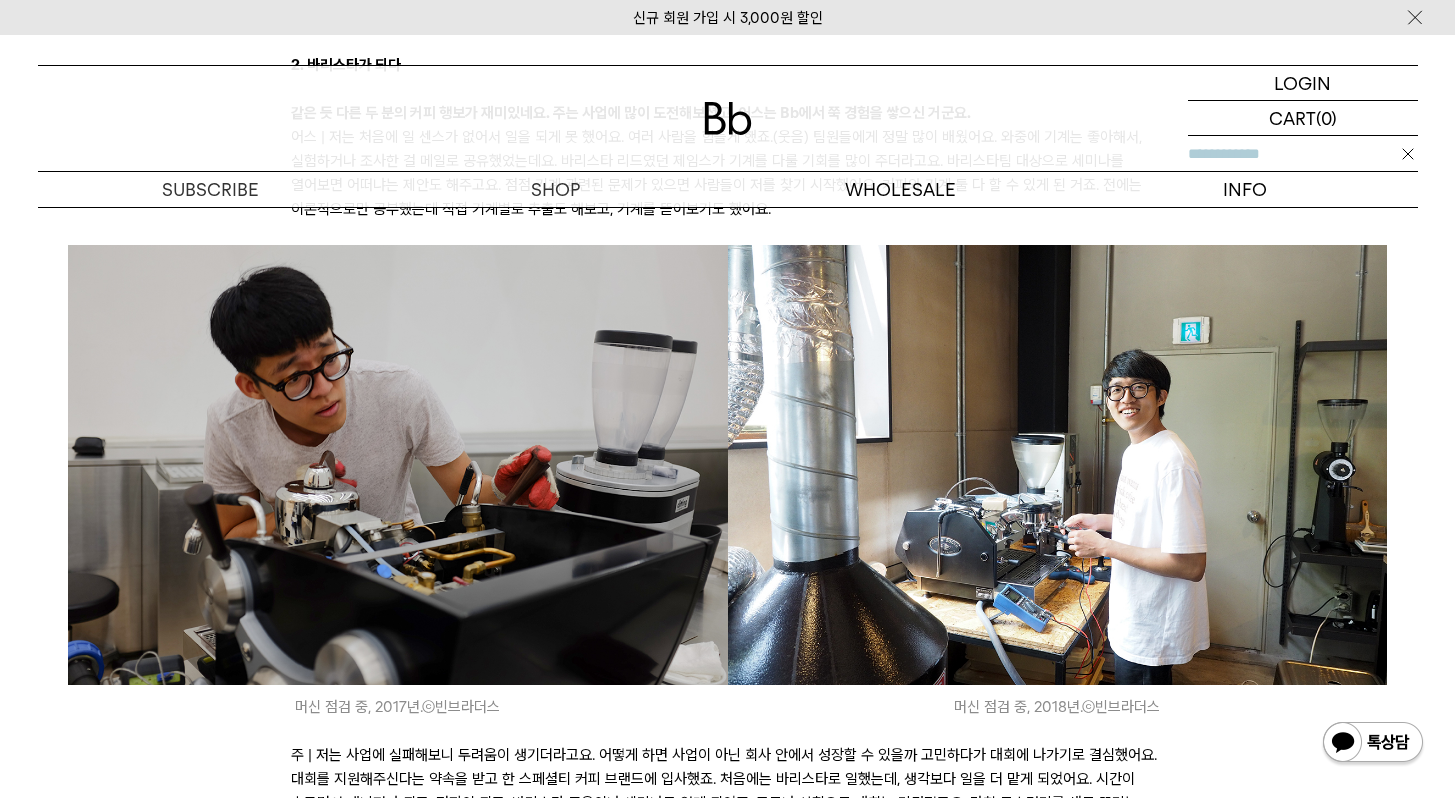 click at bounding box center [1303, 153] 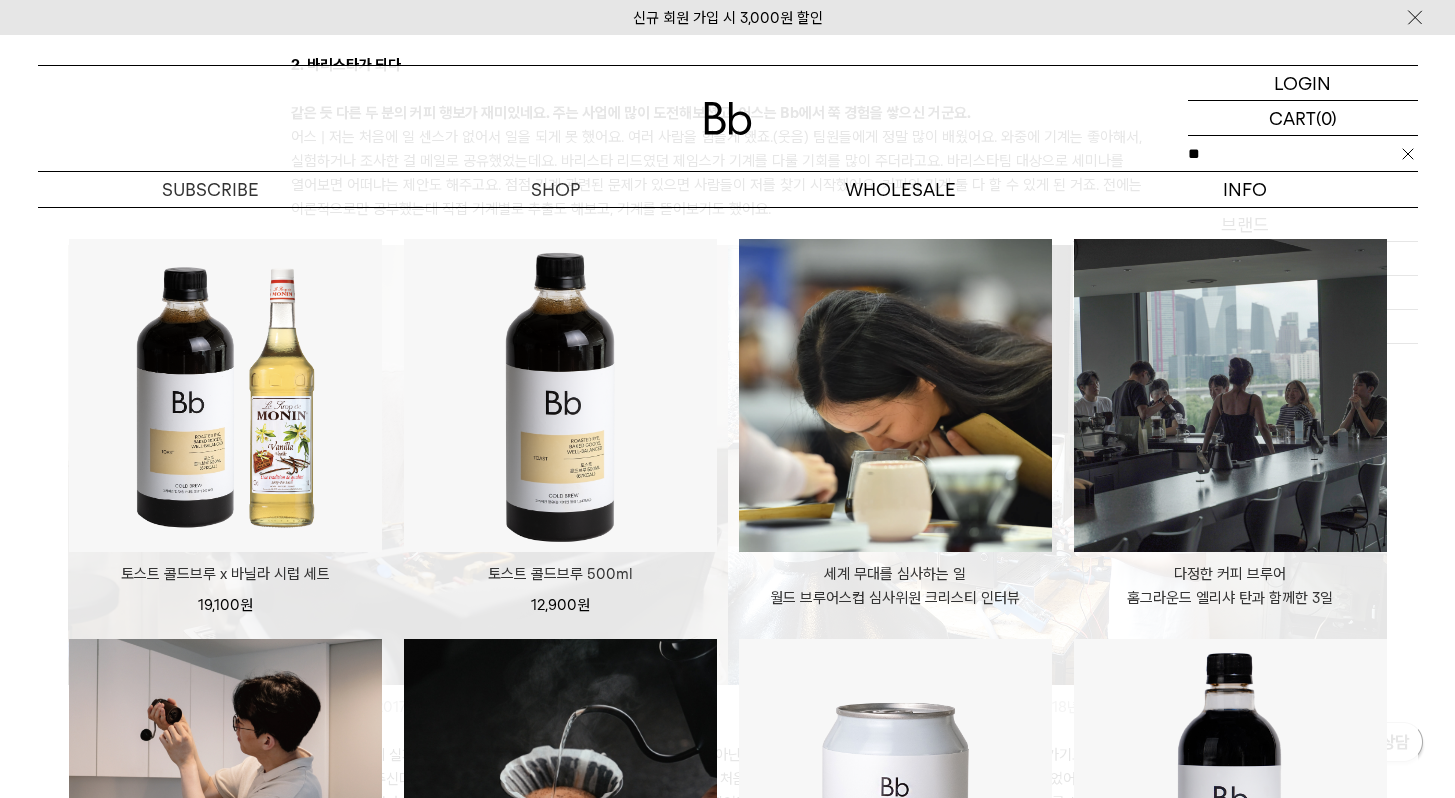type on "**" 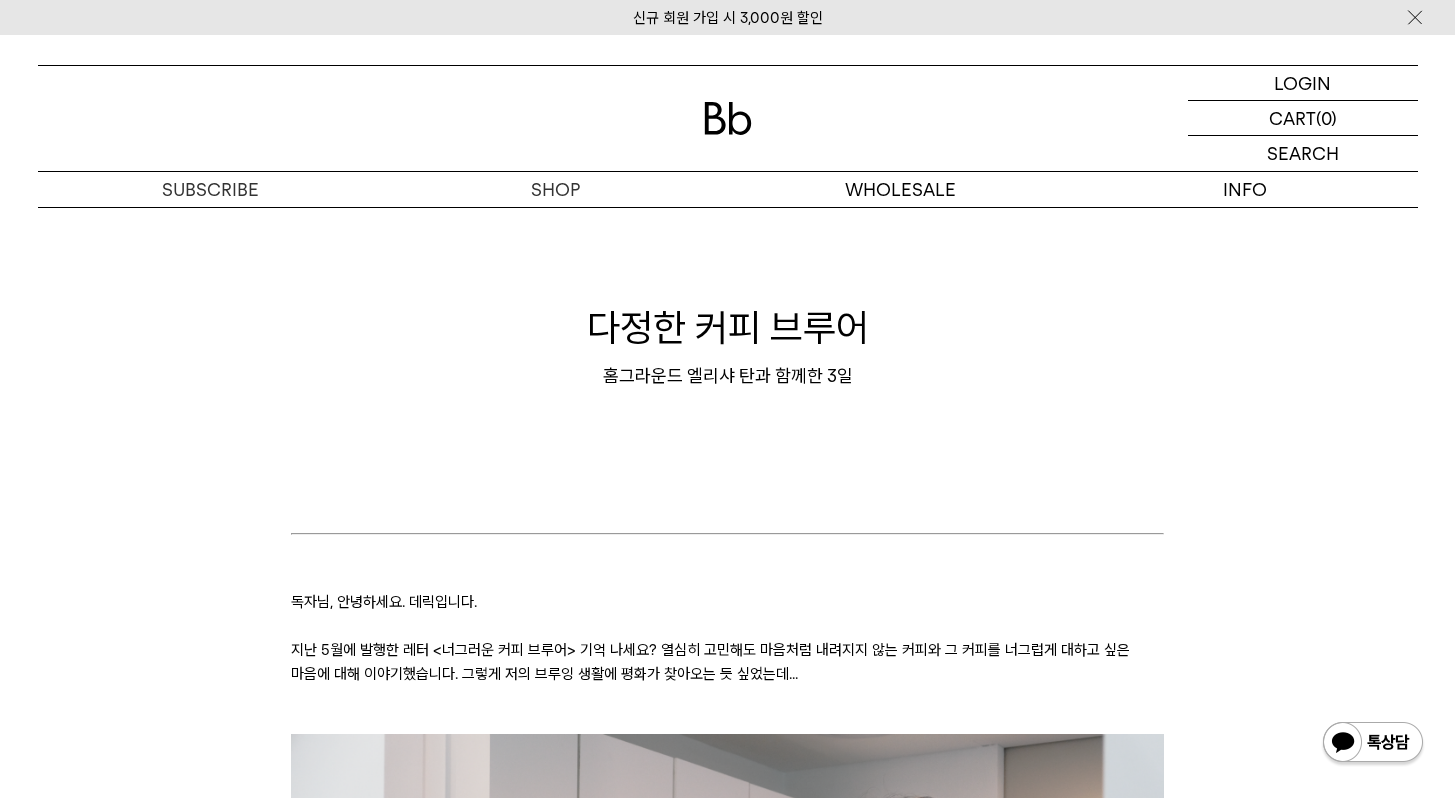 scroll, scrollTop: 0, scrollLeft: 0, axis: both 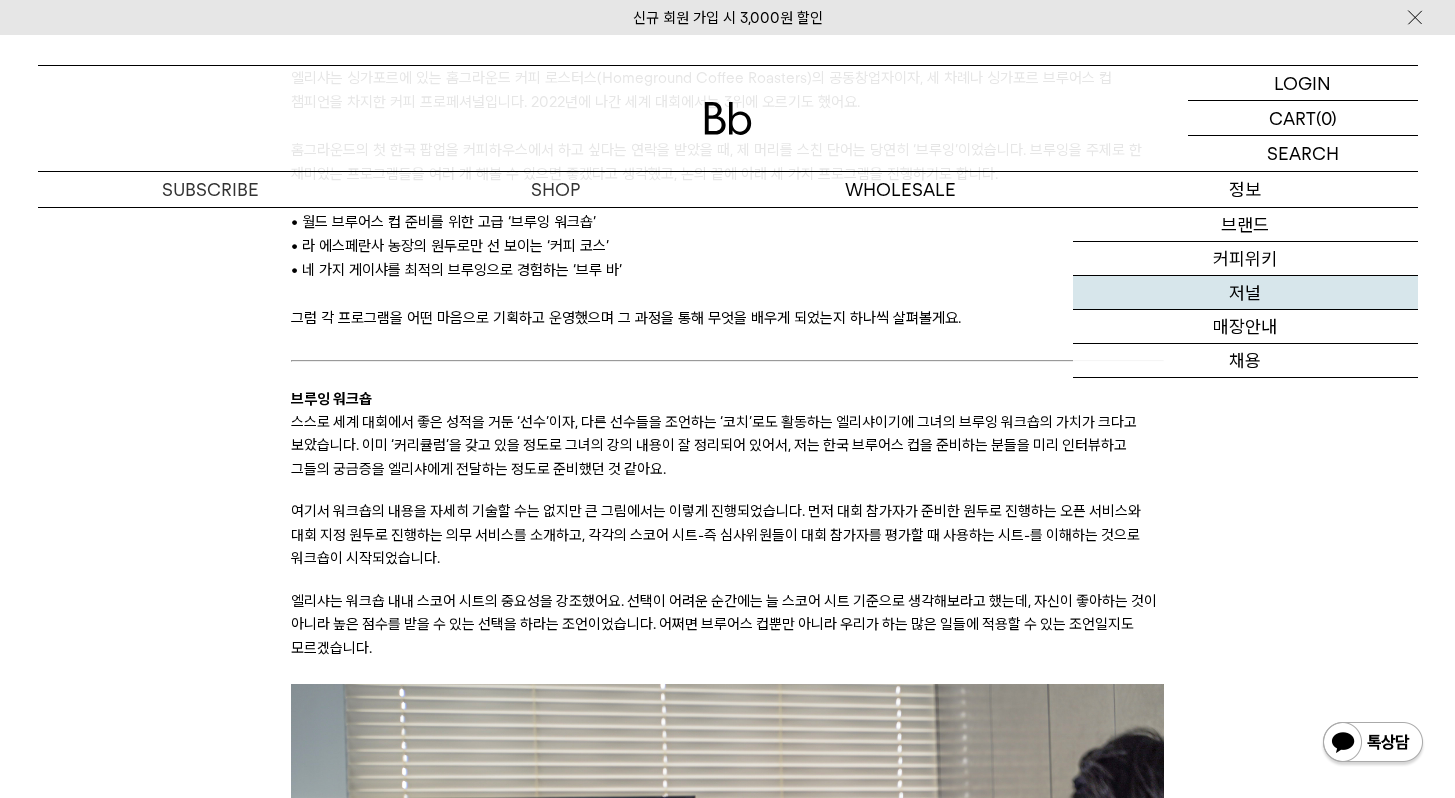 click on "저널" at bounding box center (1245, 293) 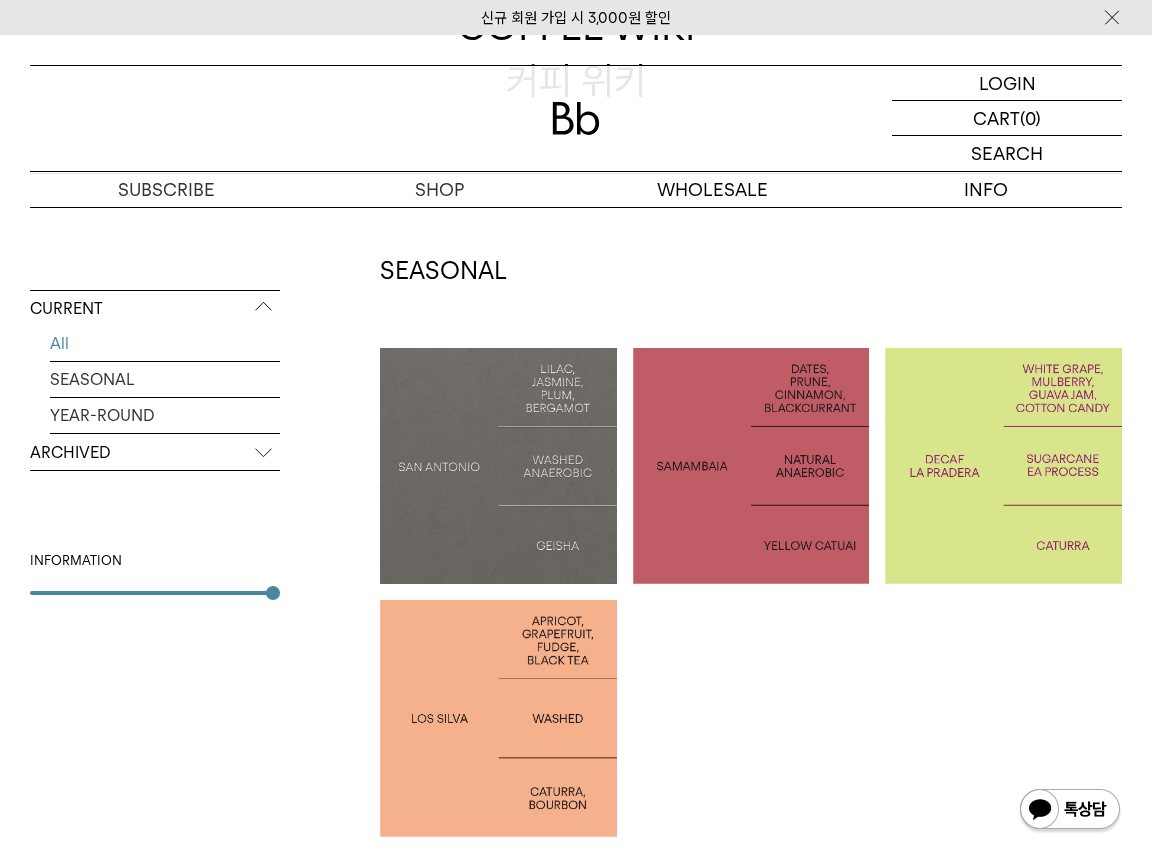 scroll, scrollTop: 0, scrollLeft: 0, axis: both 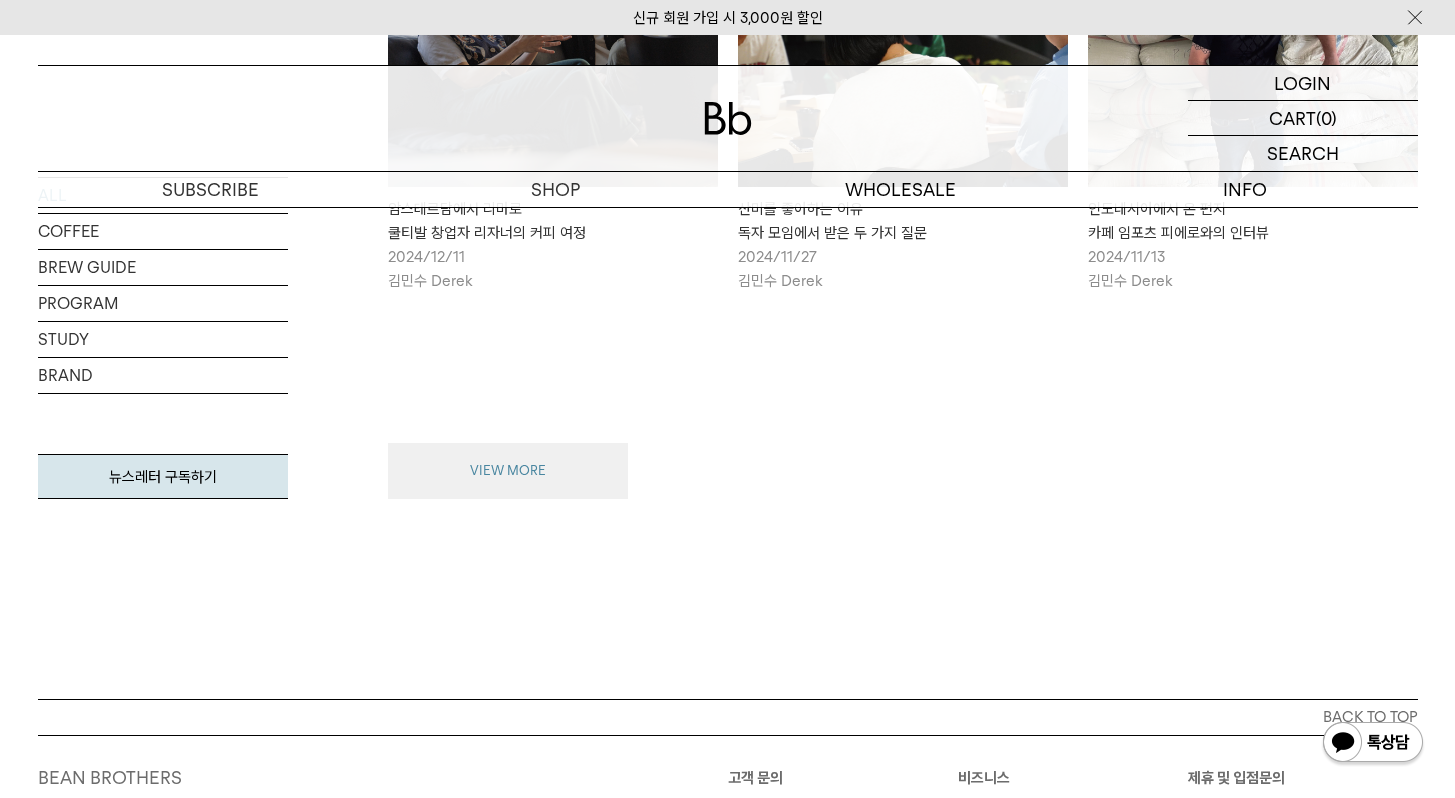 click on "VIEW MORE" at bounding box center (508, 471) 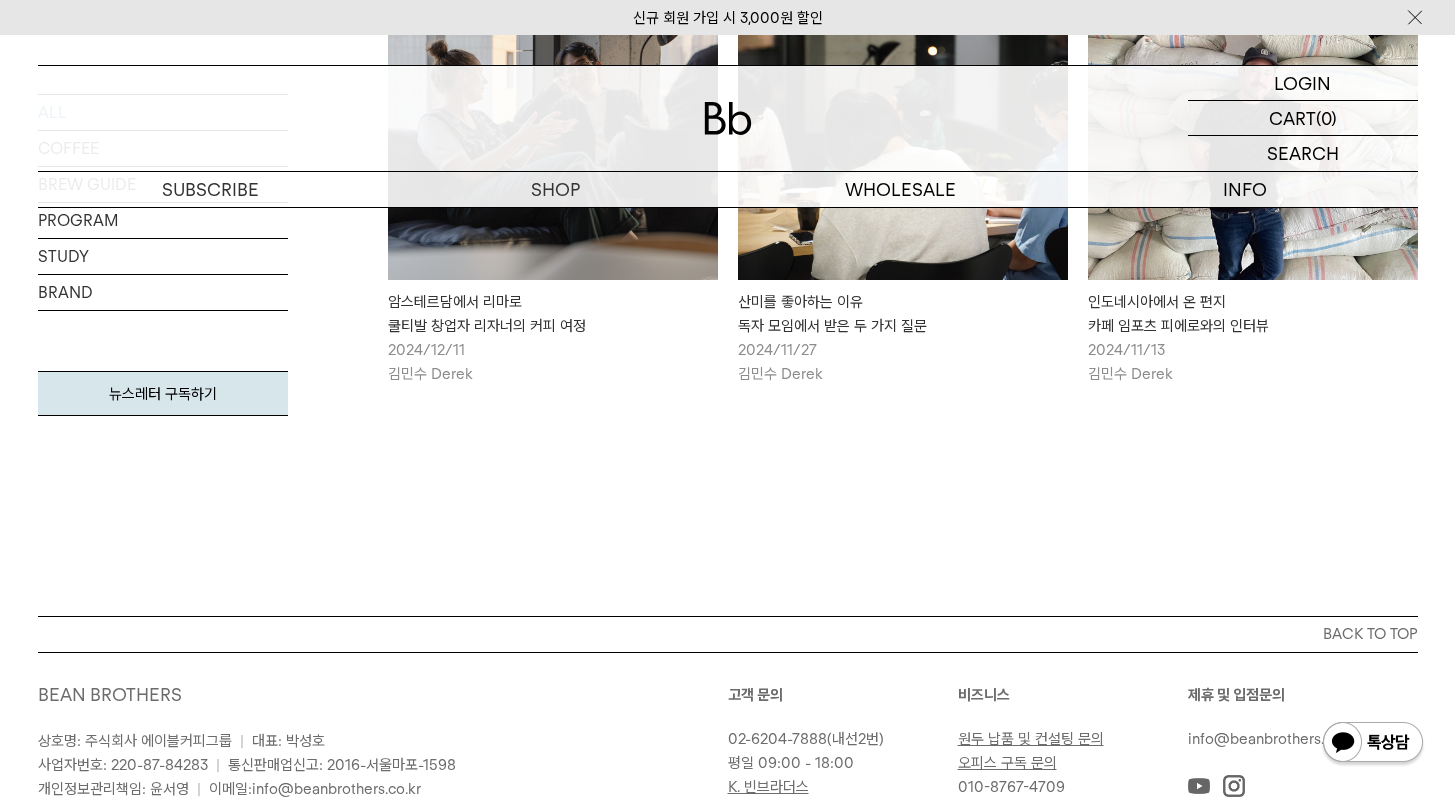 scroll, scrollTop: 2377, scrollLeft: 0, axis: vertical 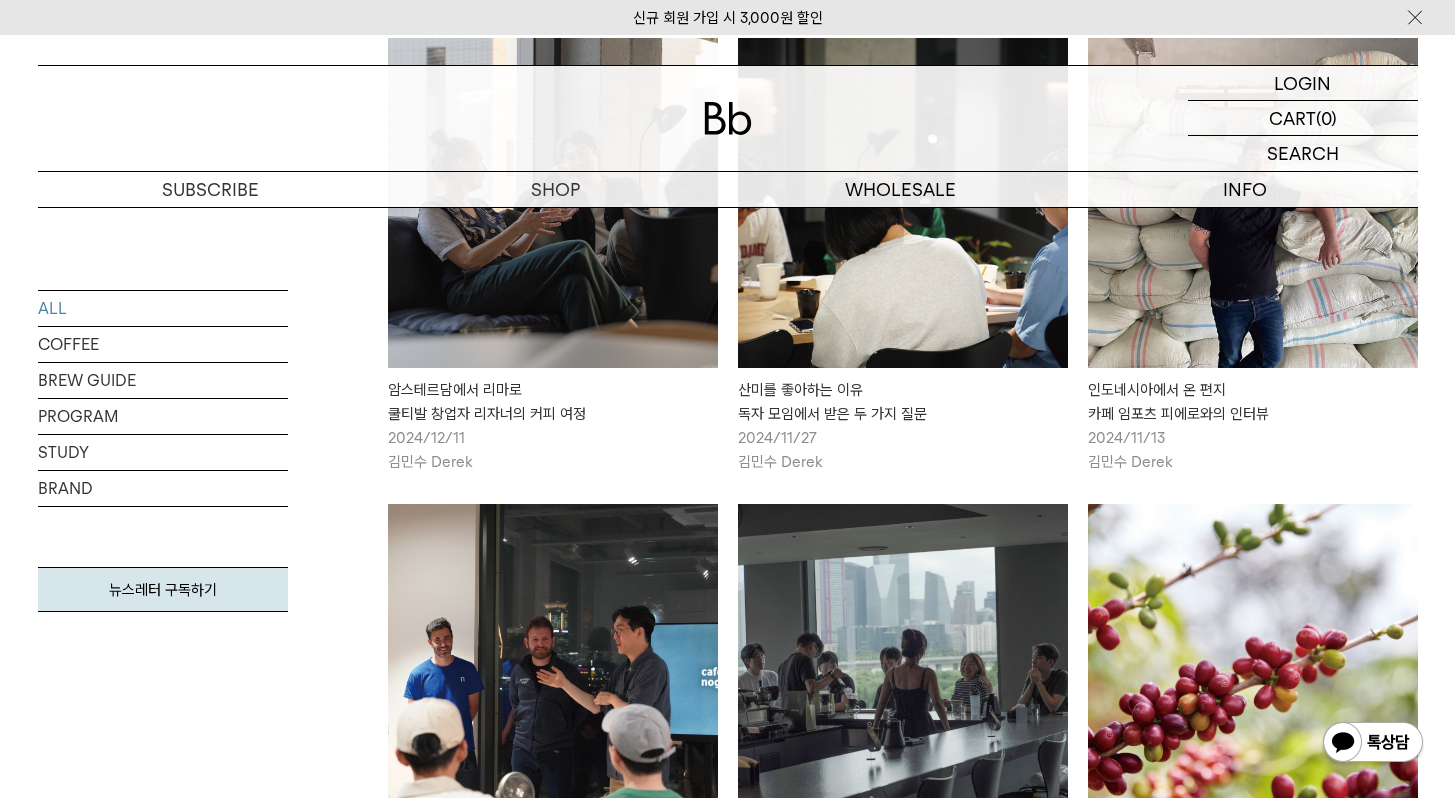 click on "암스테르담에서 리마로 쿨티발 창업자 리자너의 커피 여정
2024/12/11 김민수 Derek" at bounding box center [553, 256] 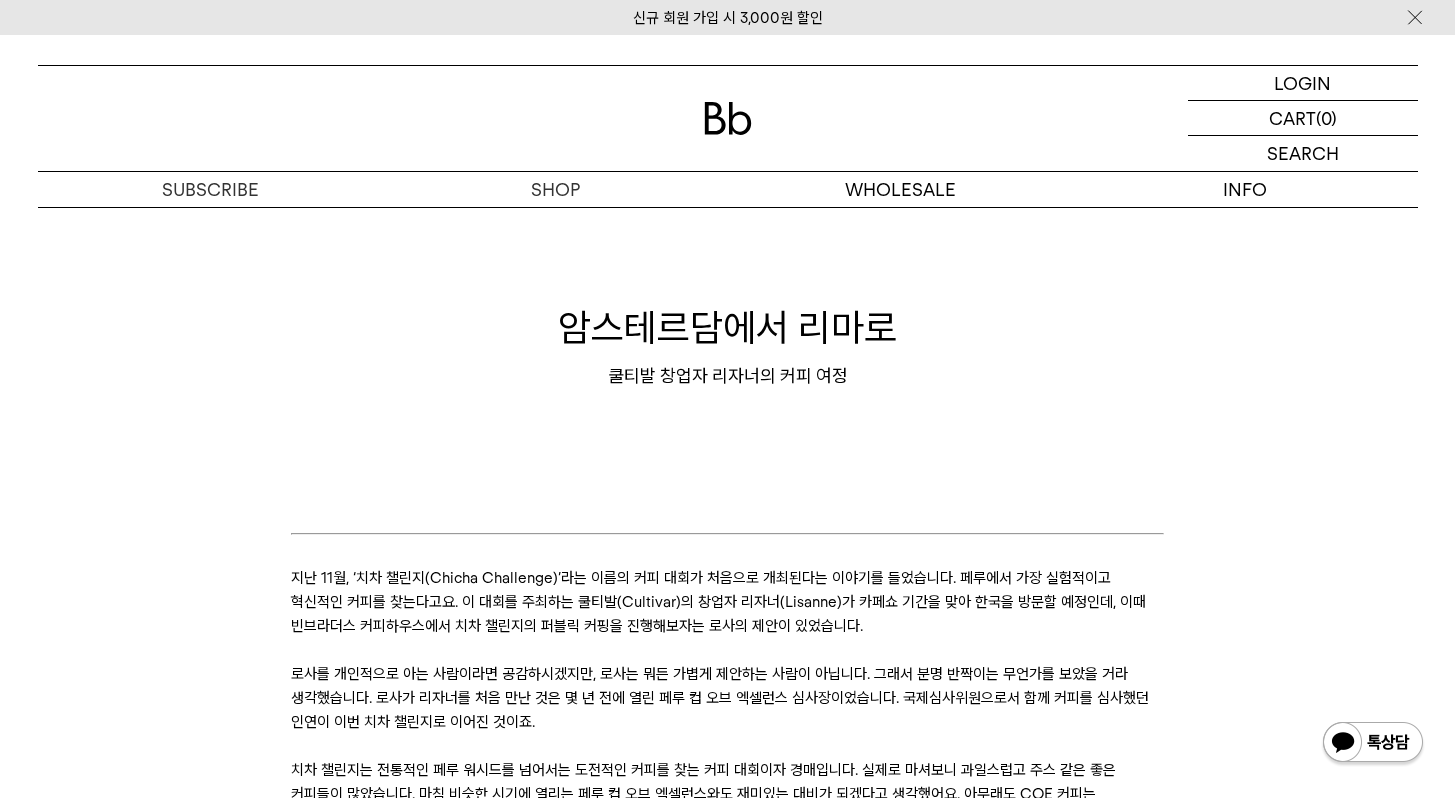 scroll, scrollTop: 0, scrollLeft: 0, axis: both 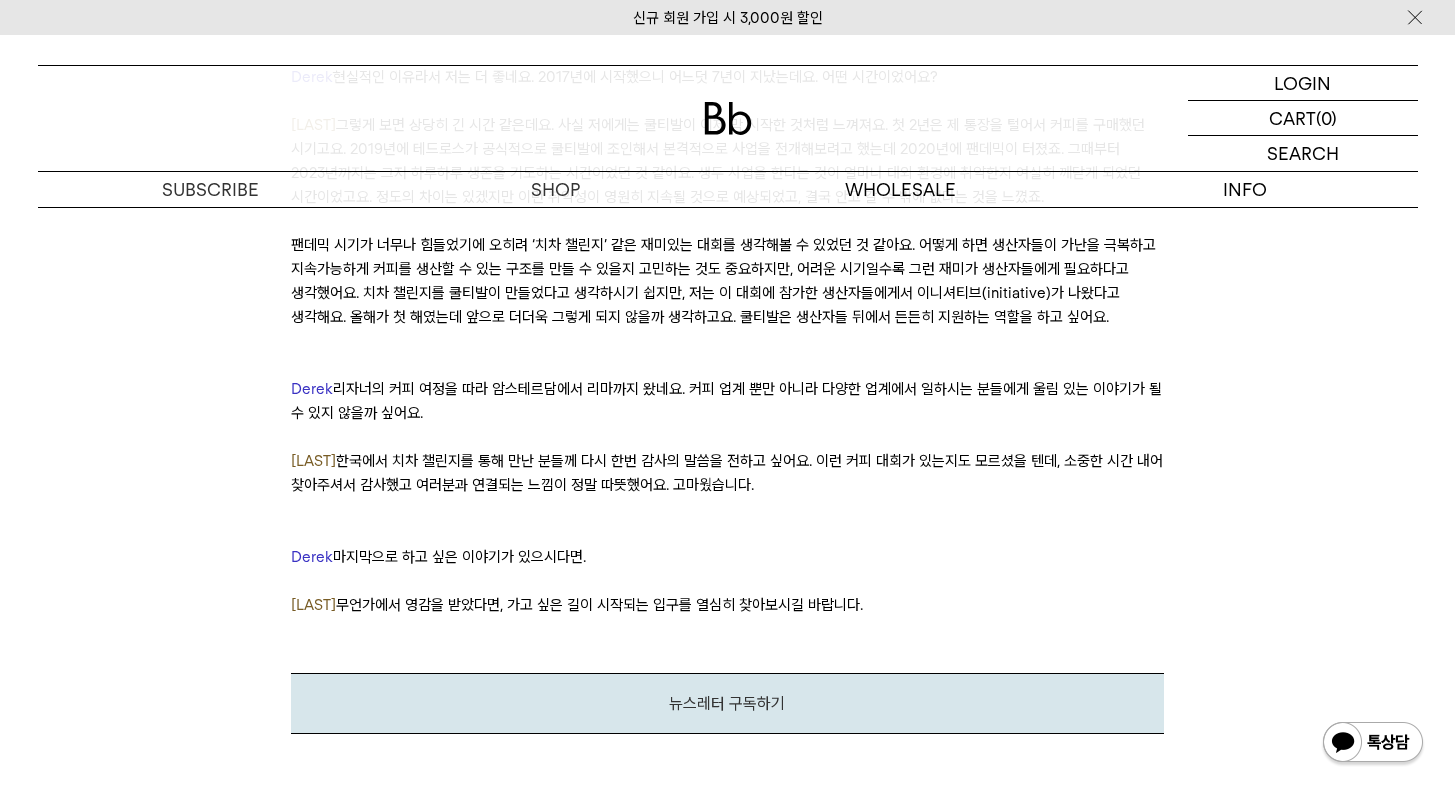 click at bounding box center (727, 437) 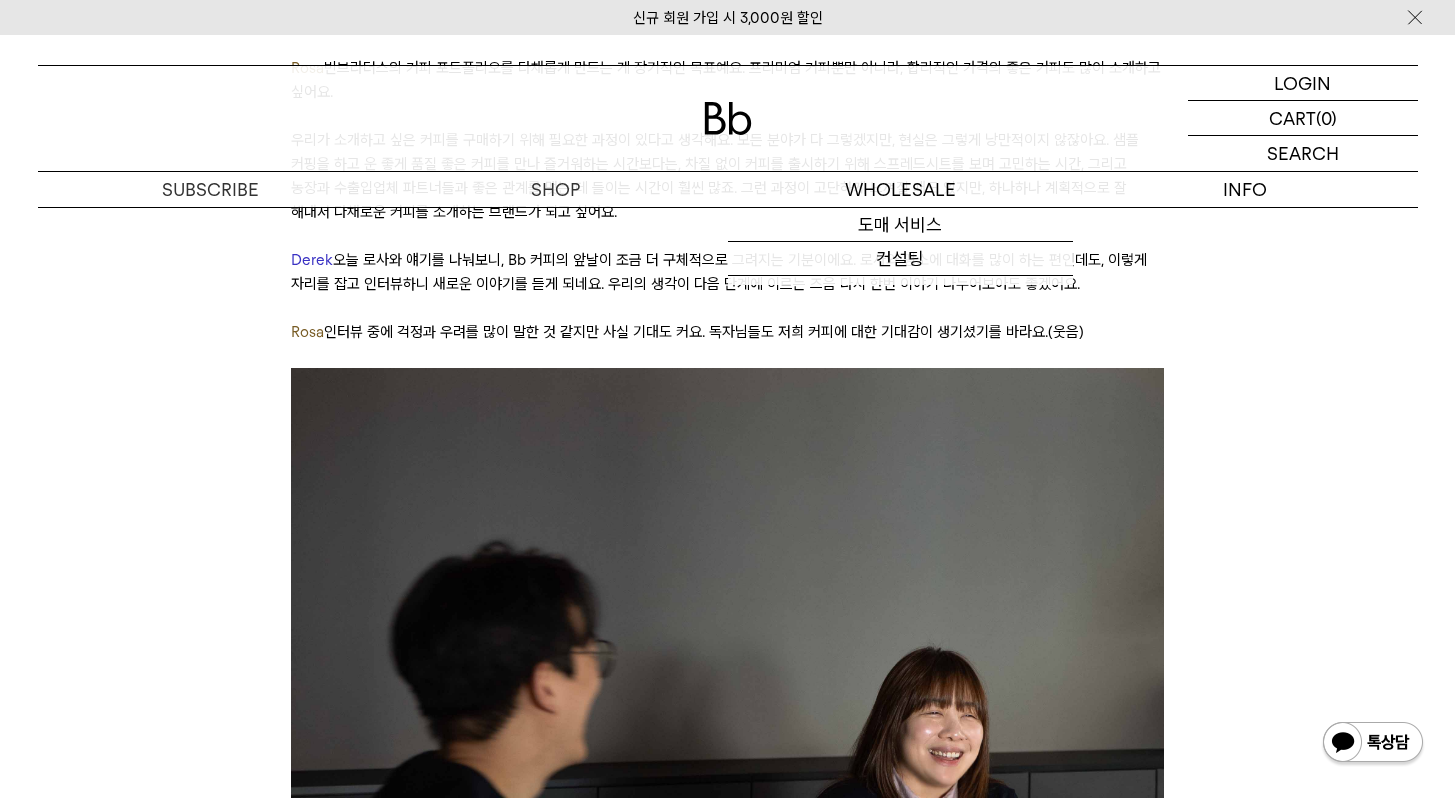 scroll, scrollTop: 0, scrollLeft: 0, axis: both 